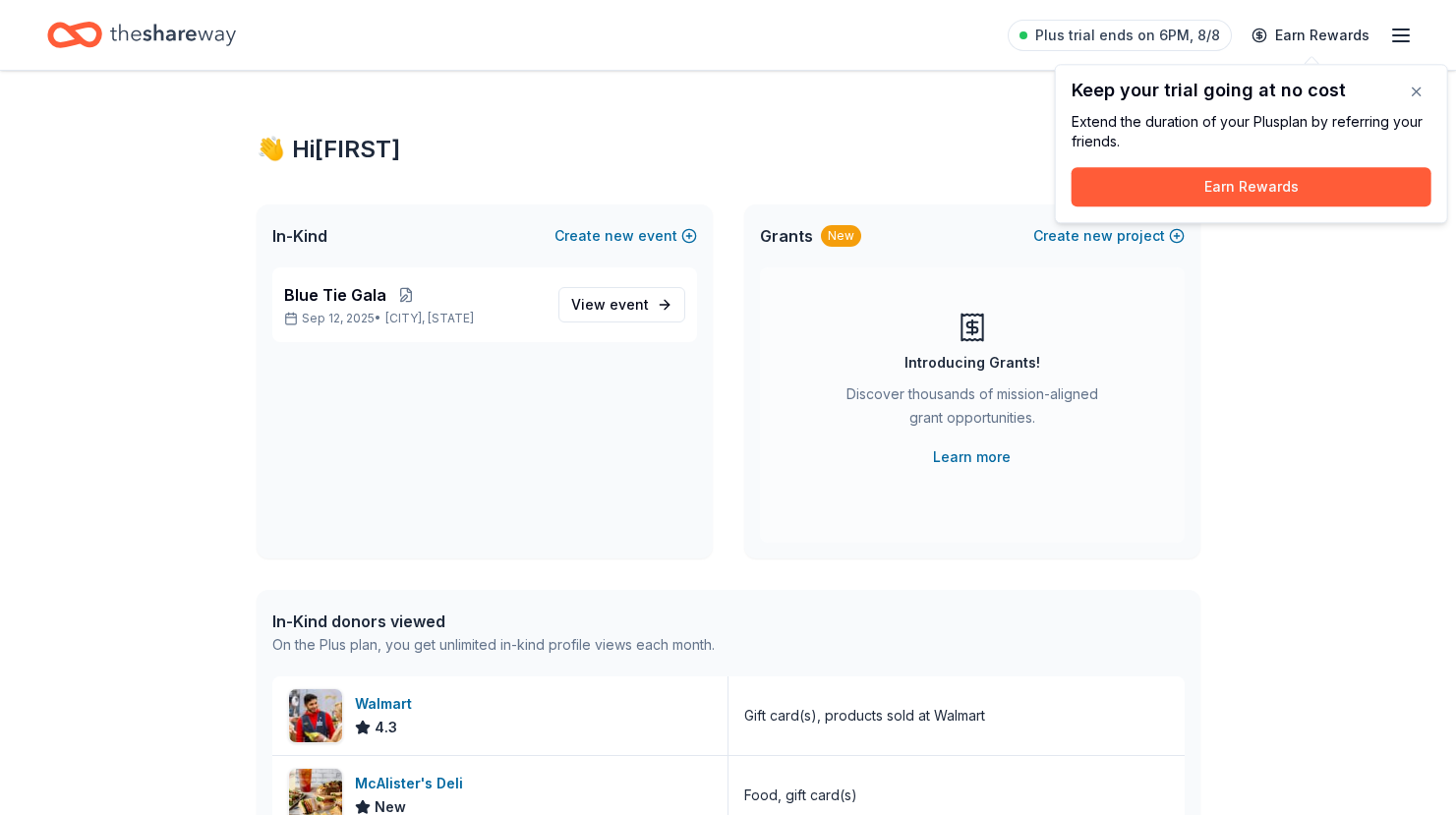 scroll, scrollTop: 0, scrollLeft: 0, axis: both 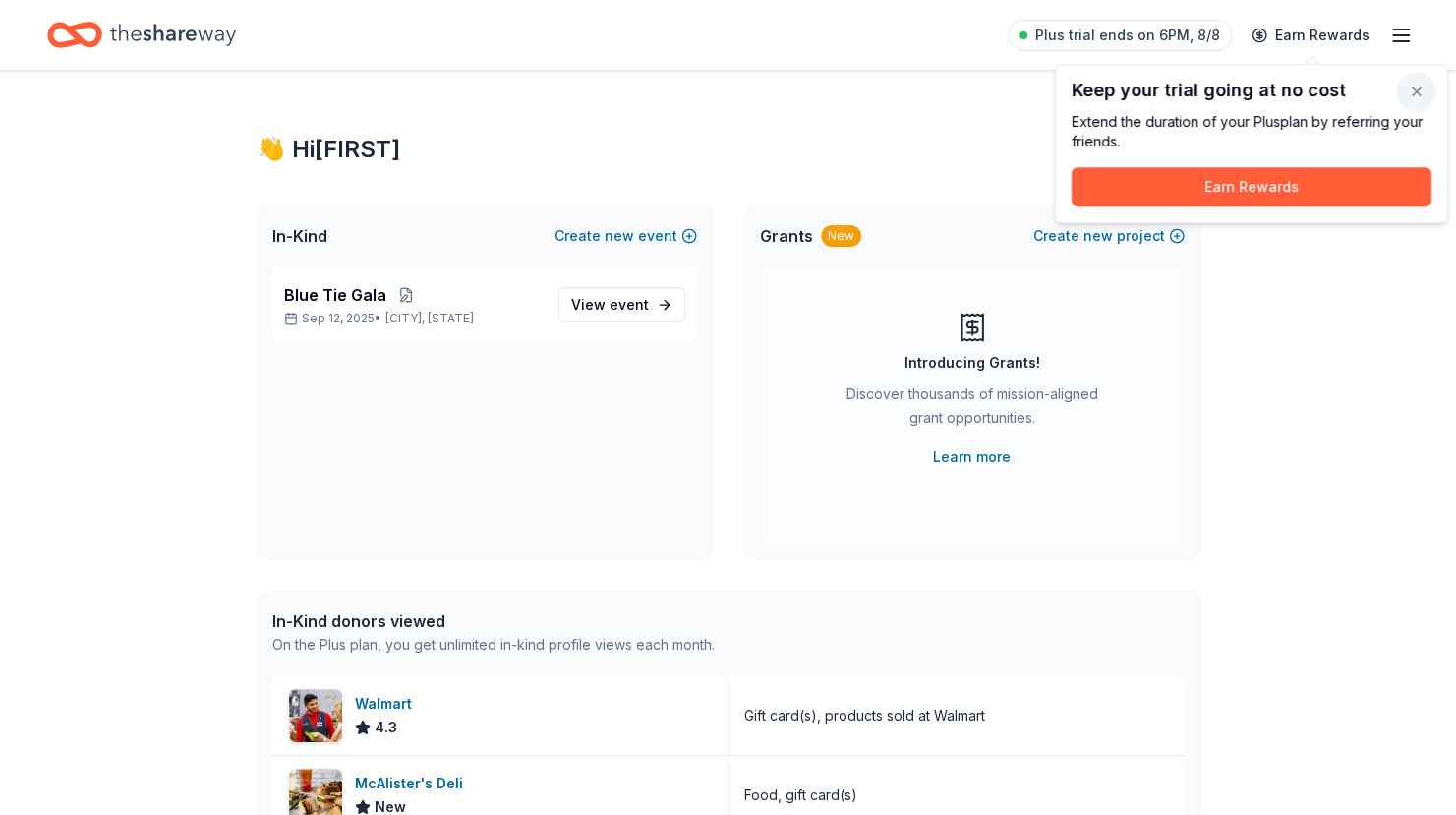 click at bounding box center [1417, 91] 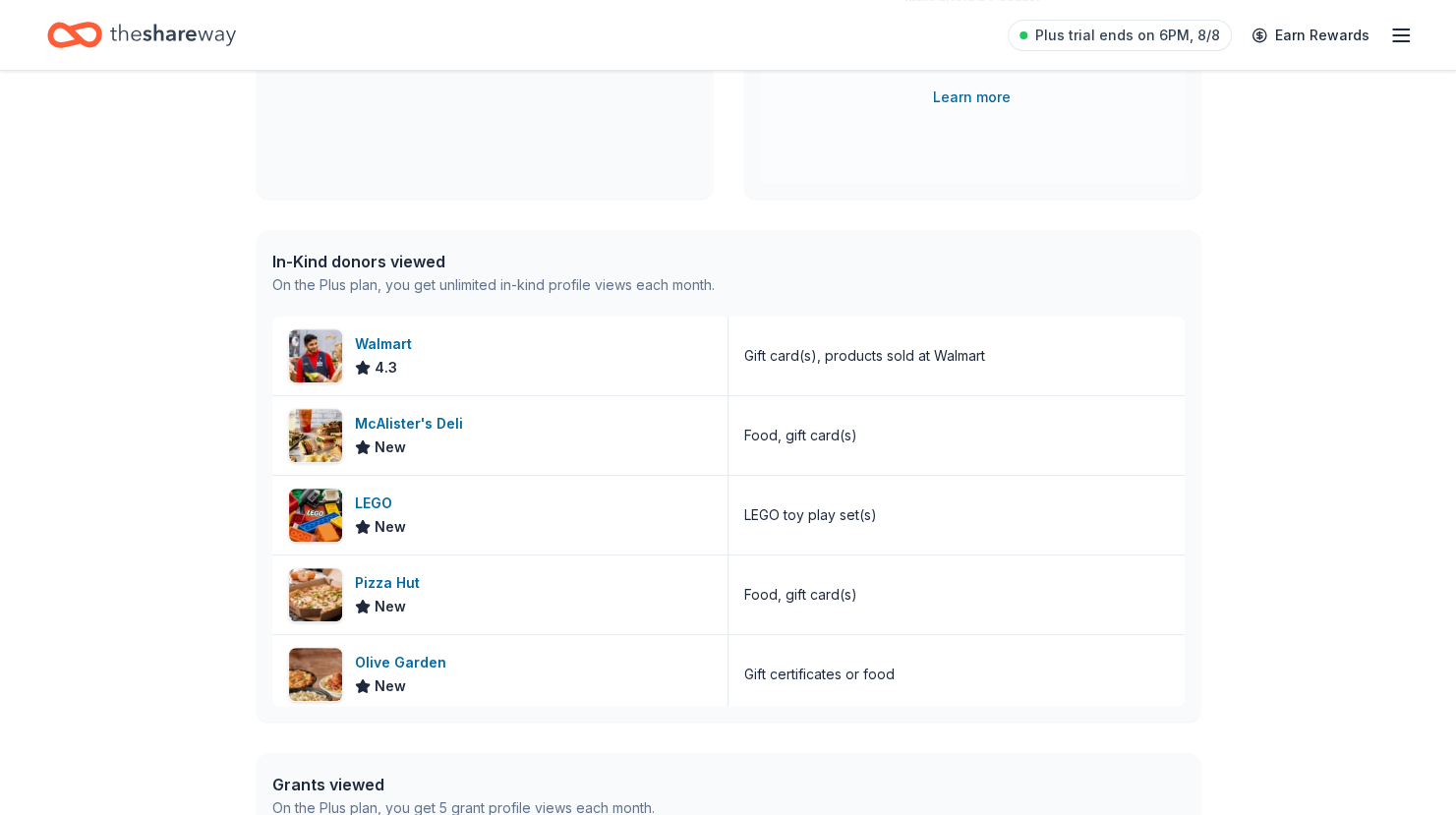 scroll, scrollTop: 364, scrollLeft: 0, axis: vertical 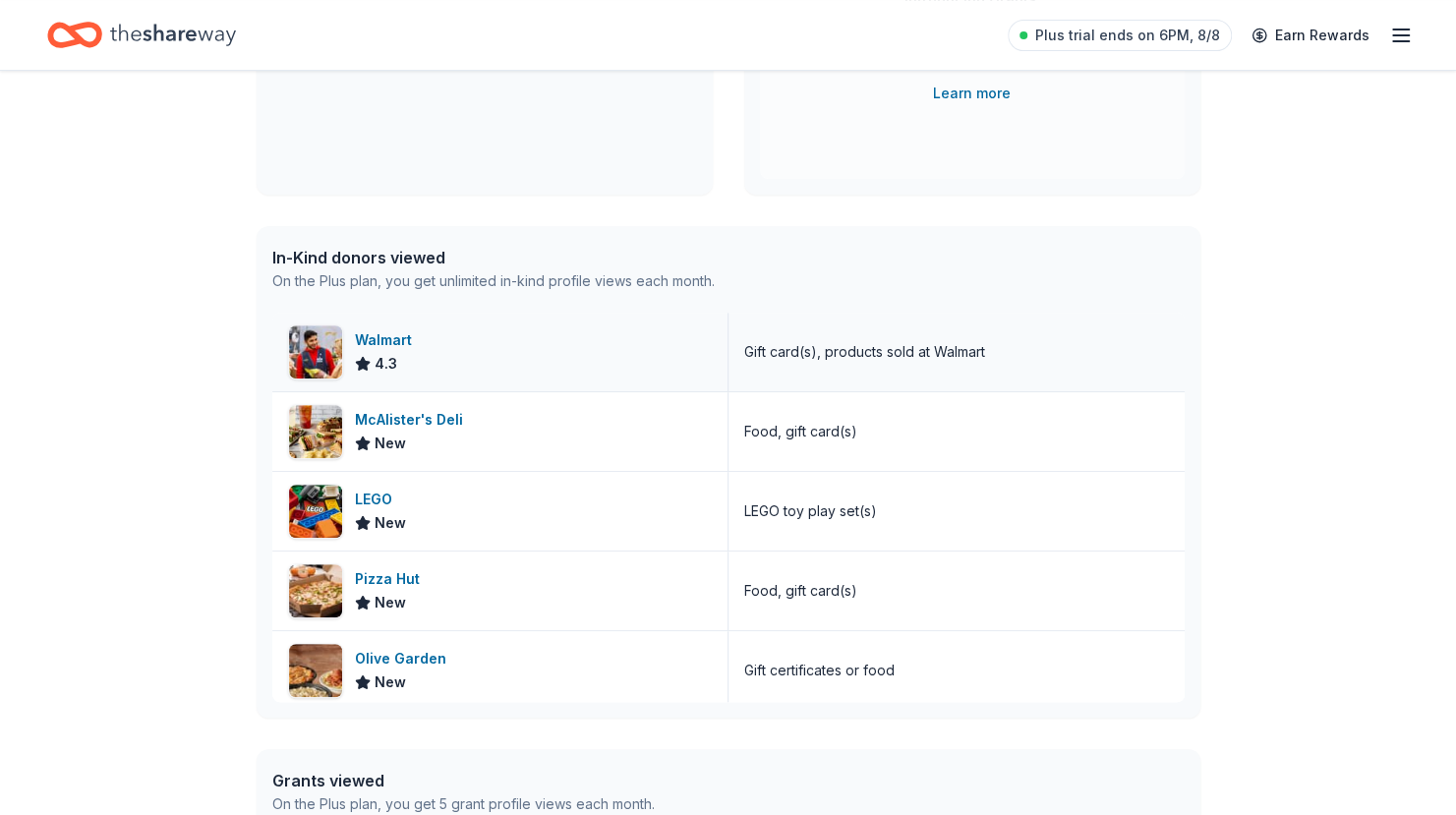 click on "Walmart" at bounding box center (387, 340) 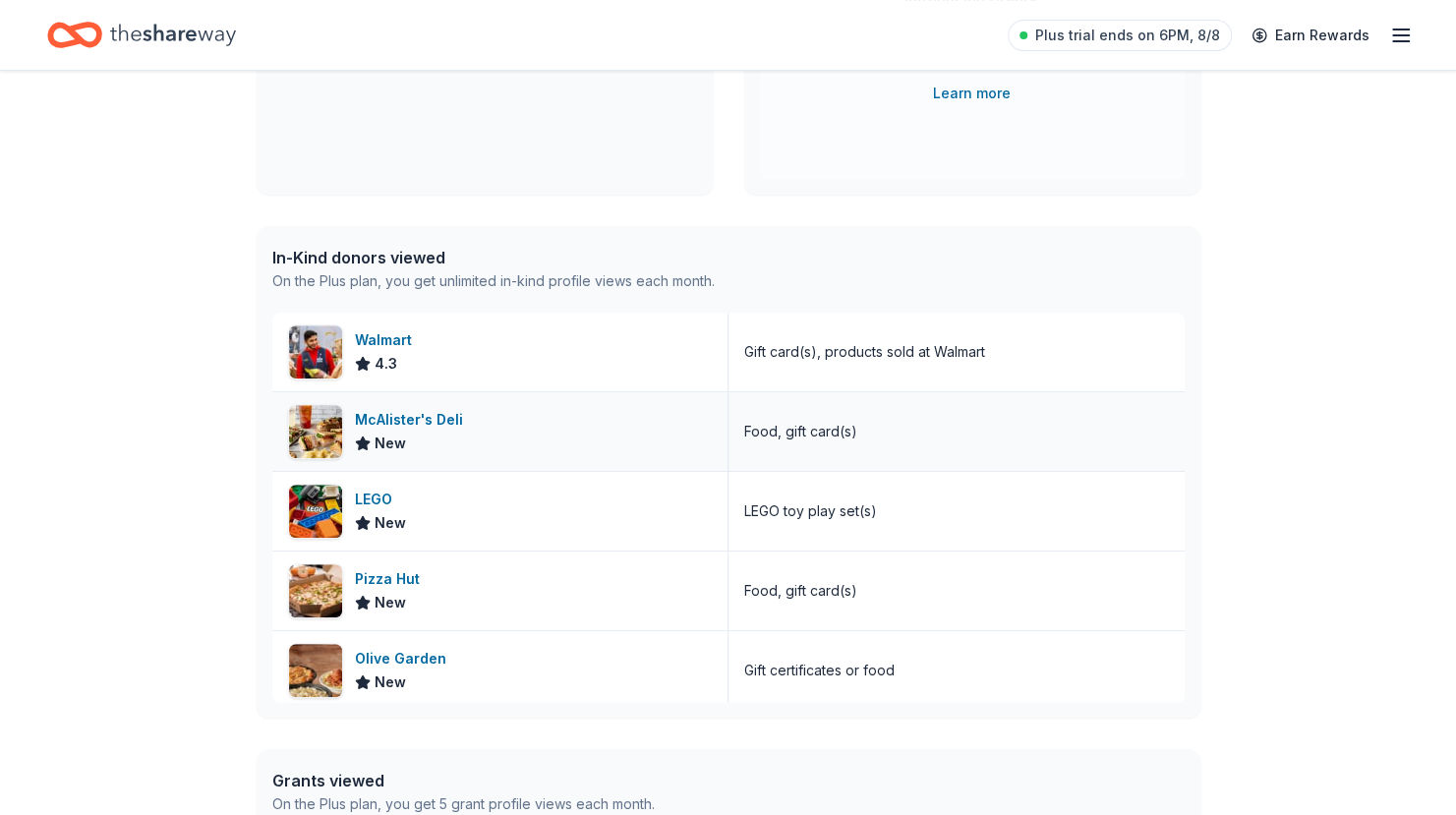 click on "McAlister's Deli" at bounding box center [413, 420] 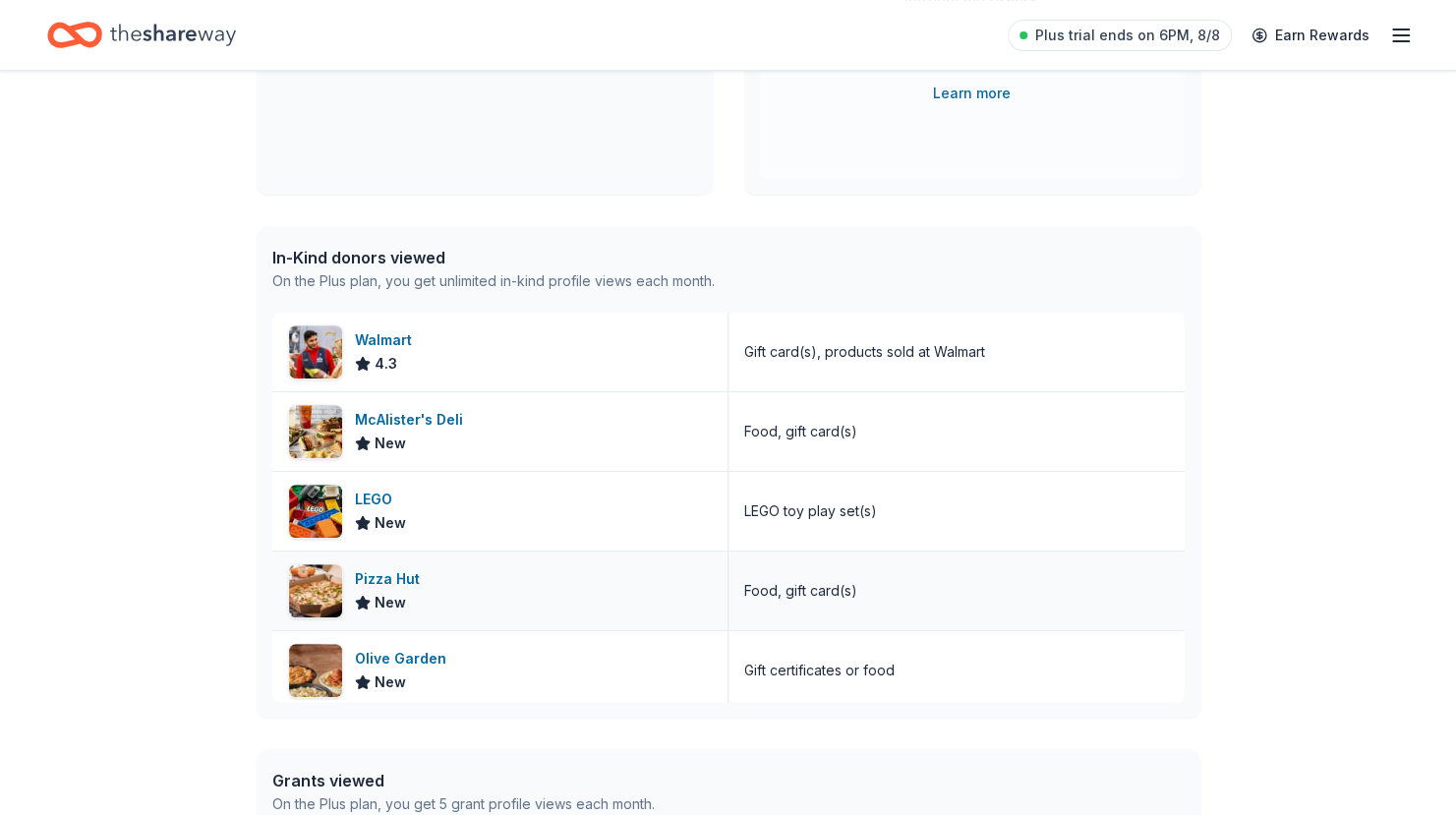 click on "Pizza Hut" at bounding box center (391, 579) 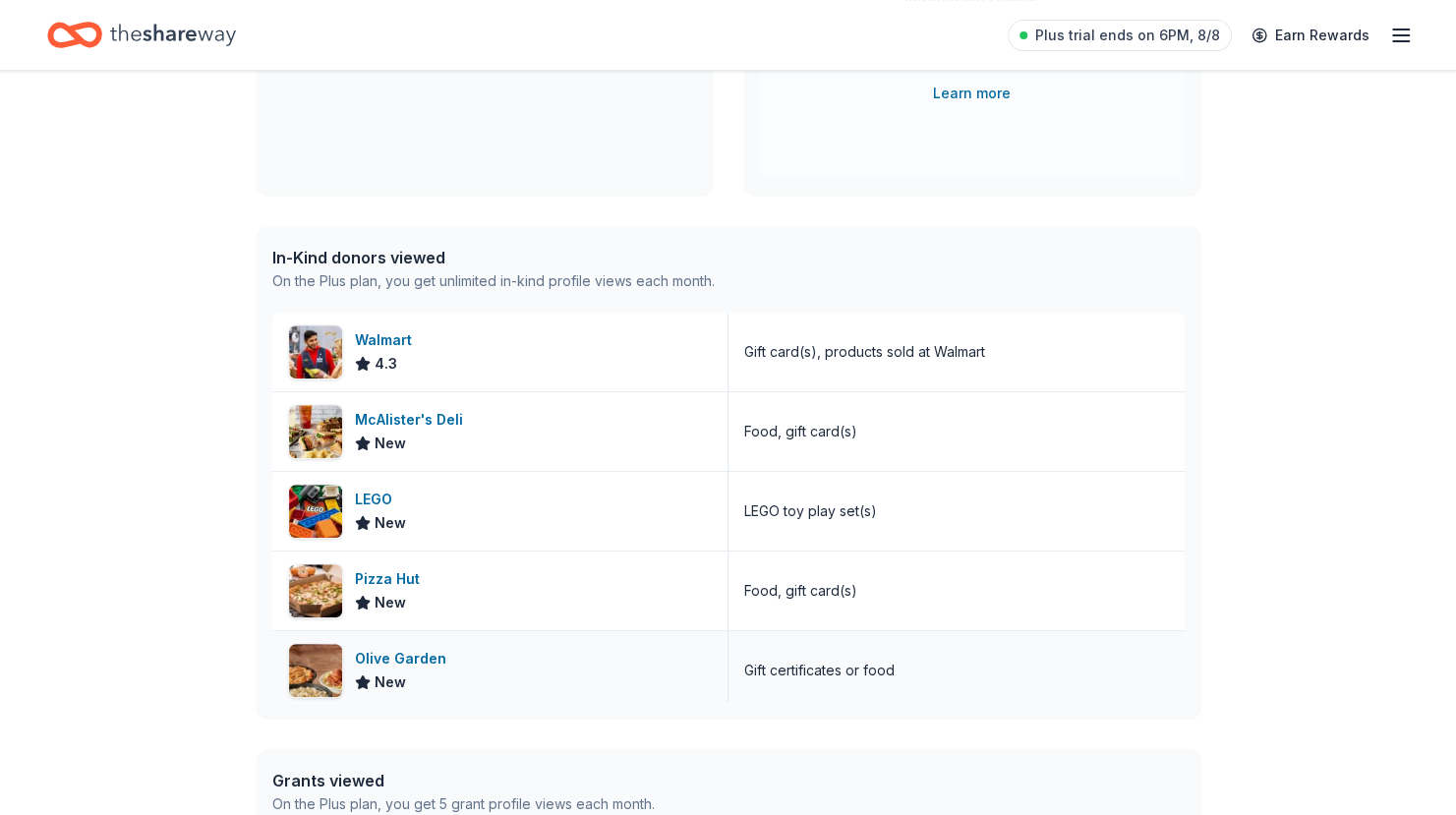 click on "Olive Garden" at bounding box center [404, 659] 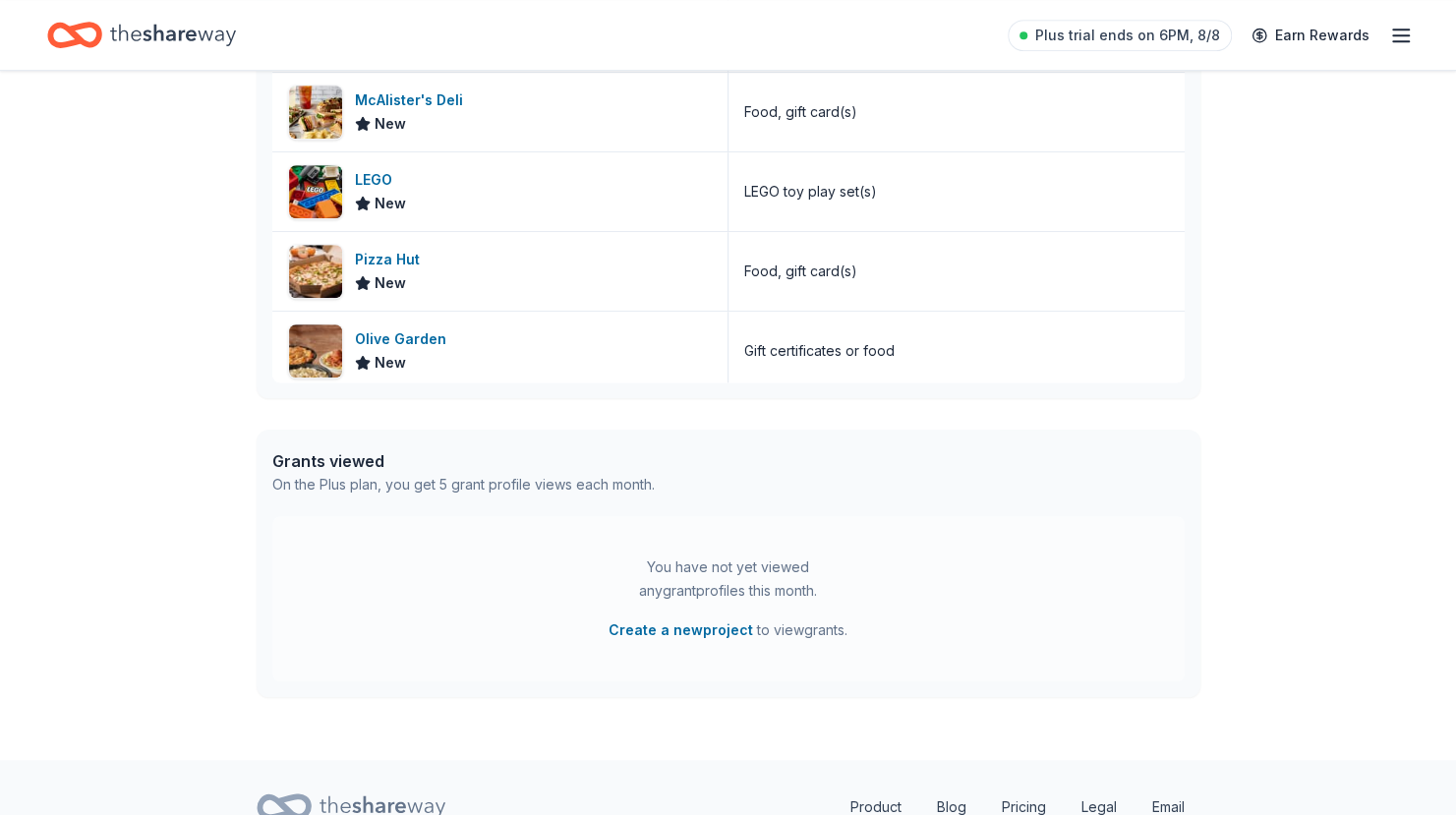 scroll, scrollTop: 727, scrollLeft: 0, axis: vertical 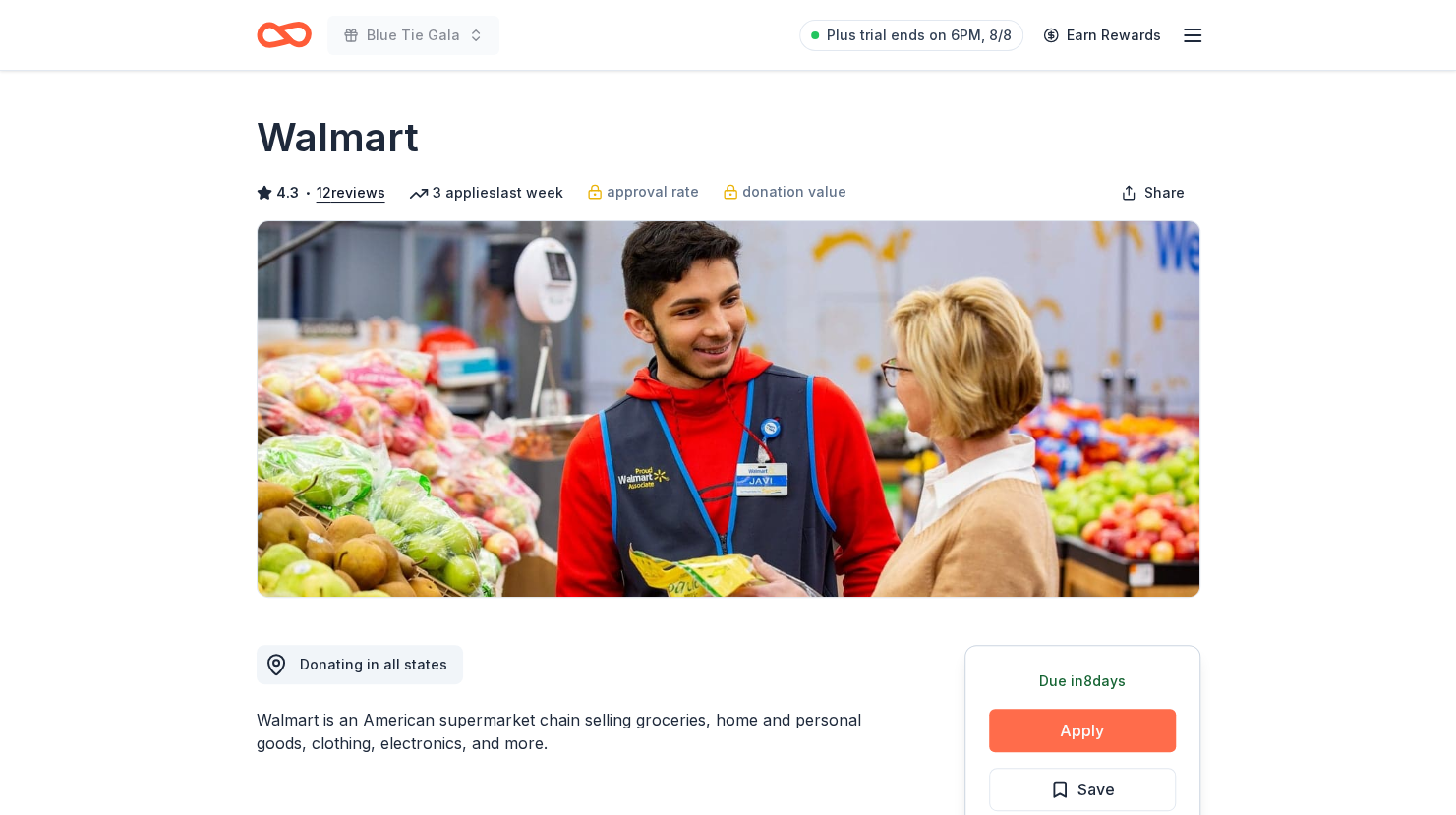 click on "Apply" at bounding box center (1082, 730) 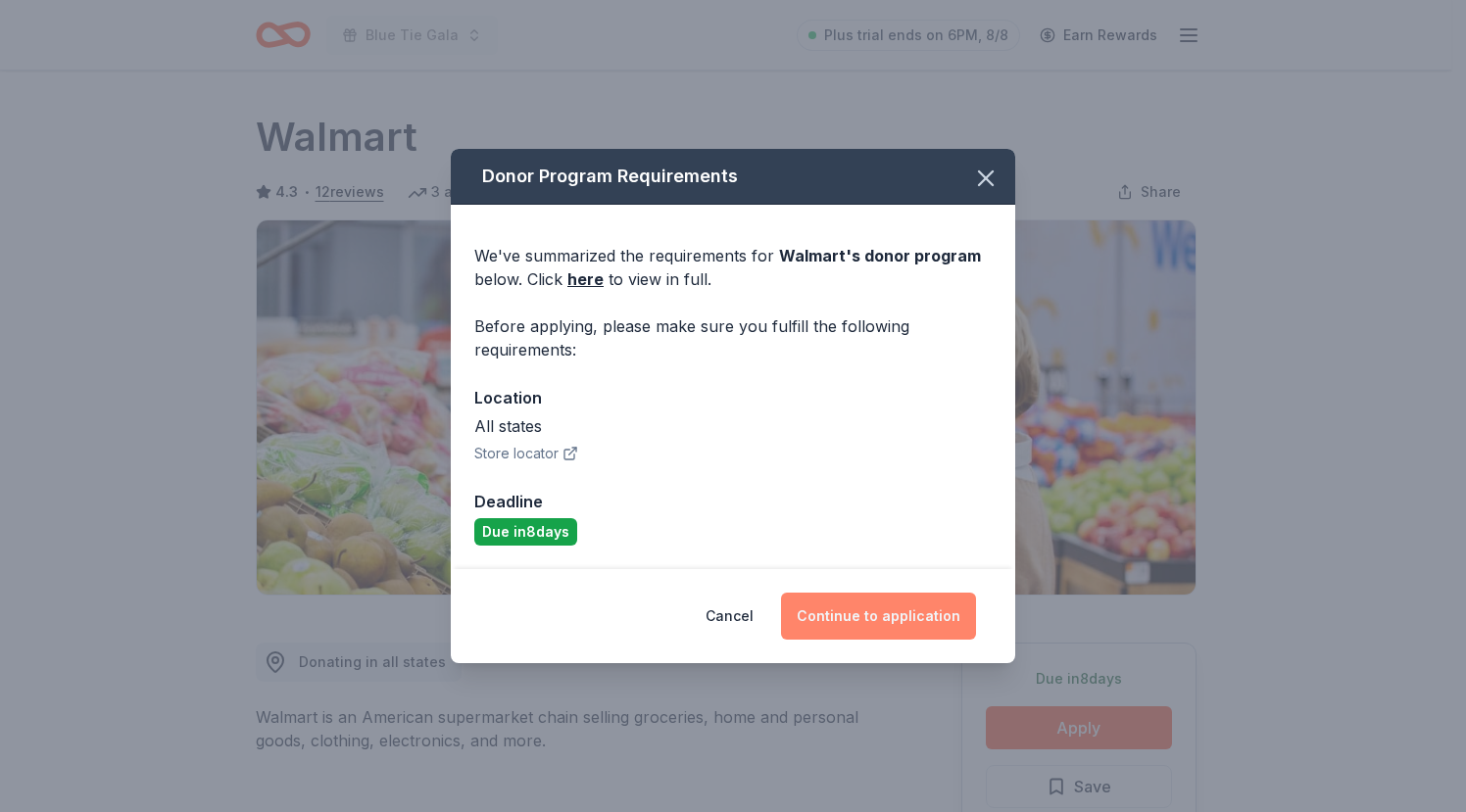 click on "Continue to application" at bounding box center (878, 616) 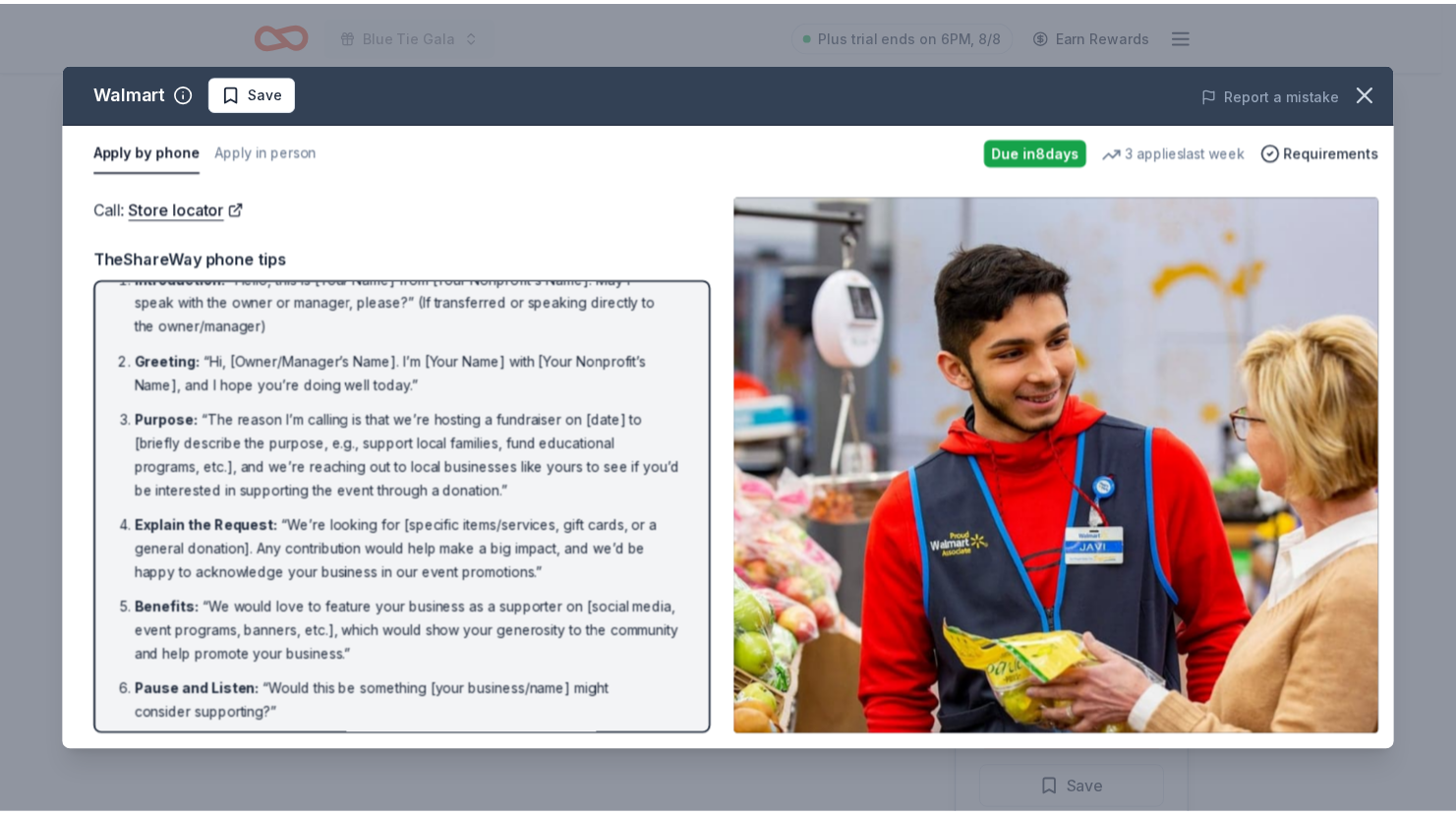 scroll, scrollTop: 0, scrollLeft: 0, axis: both 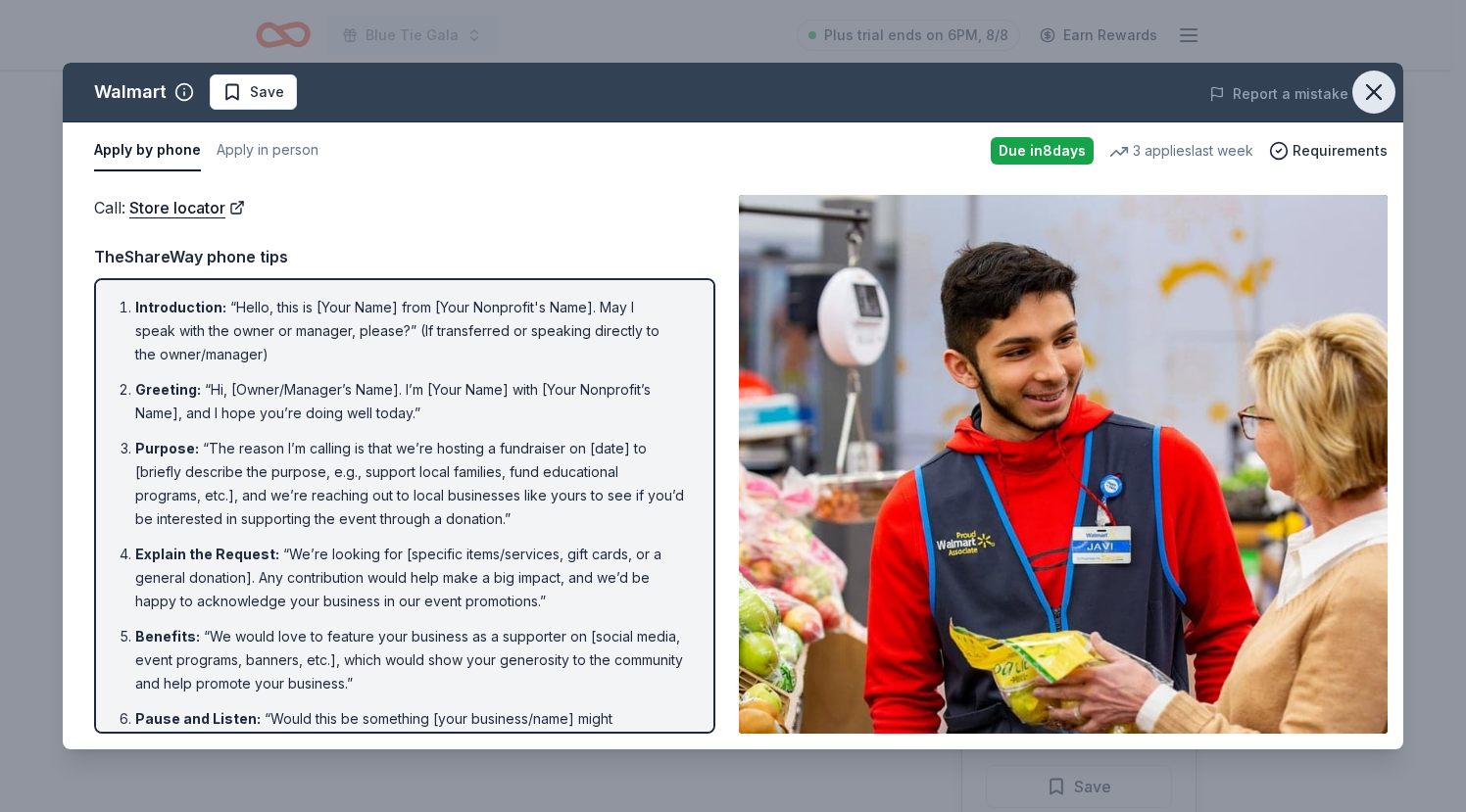 click 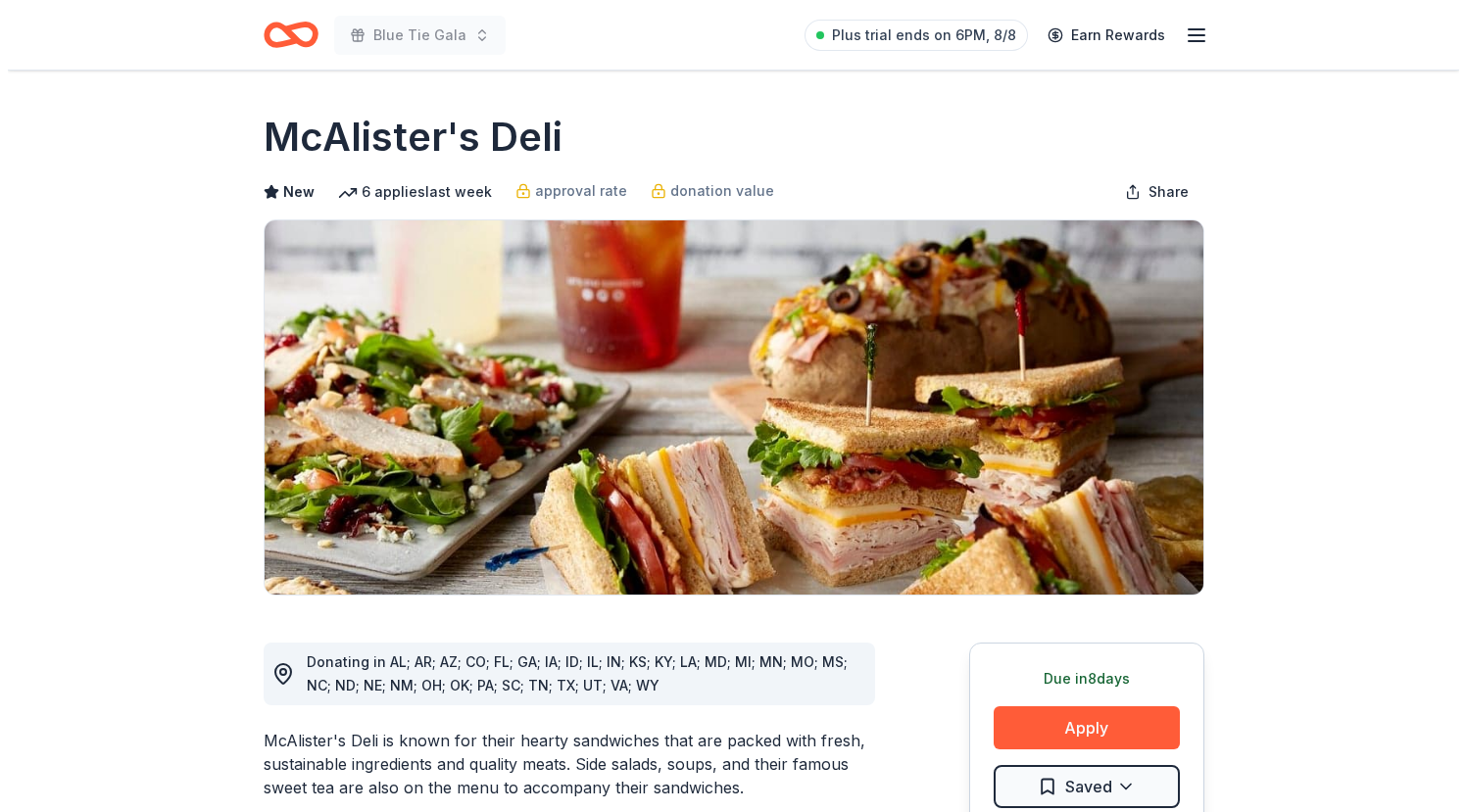 scroll, scrollTop: 0, scrollLeft: 0, axis: both 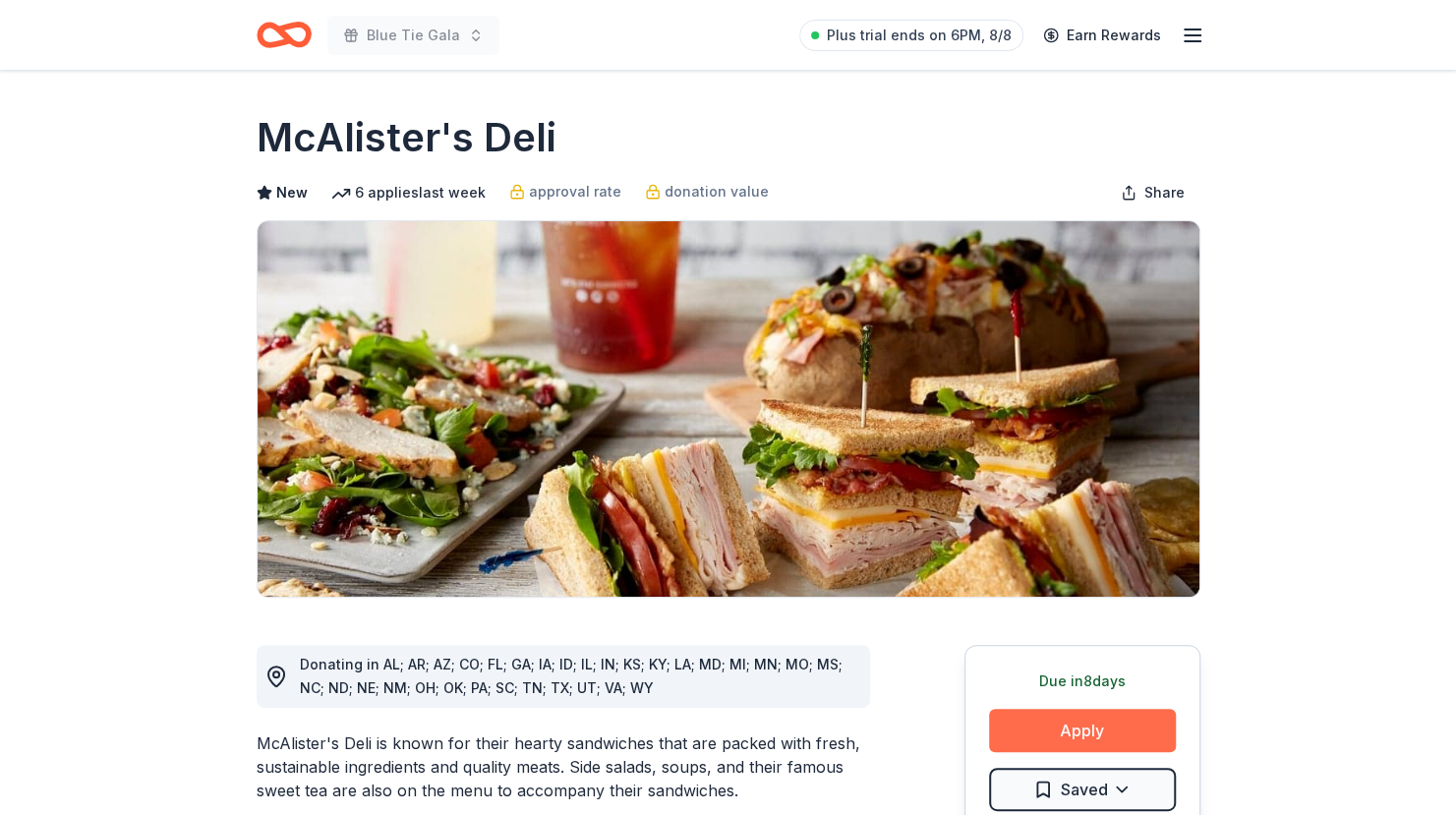 click on "Apply" at bounding box center [1082, 730] 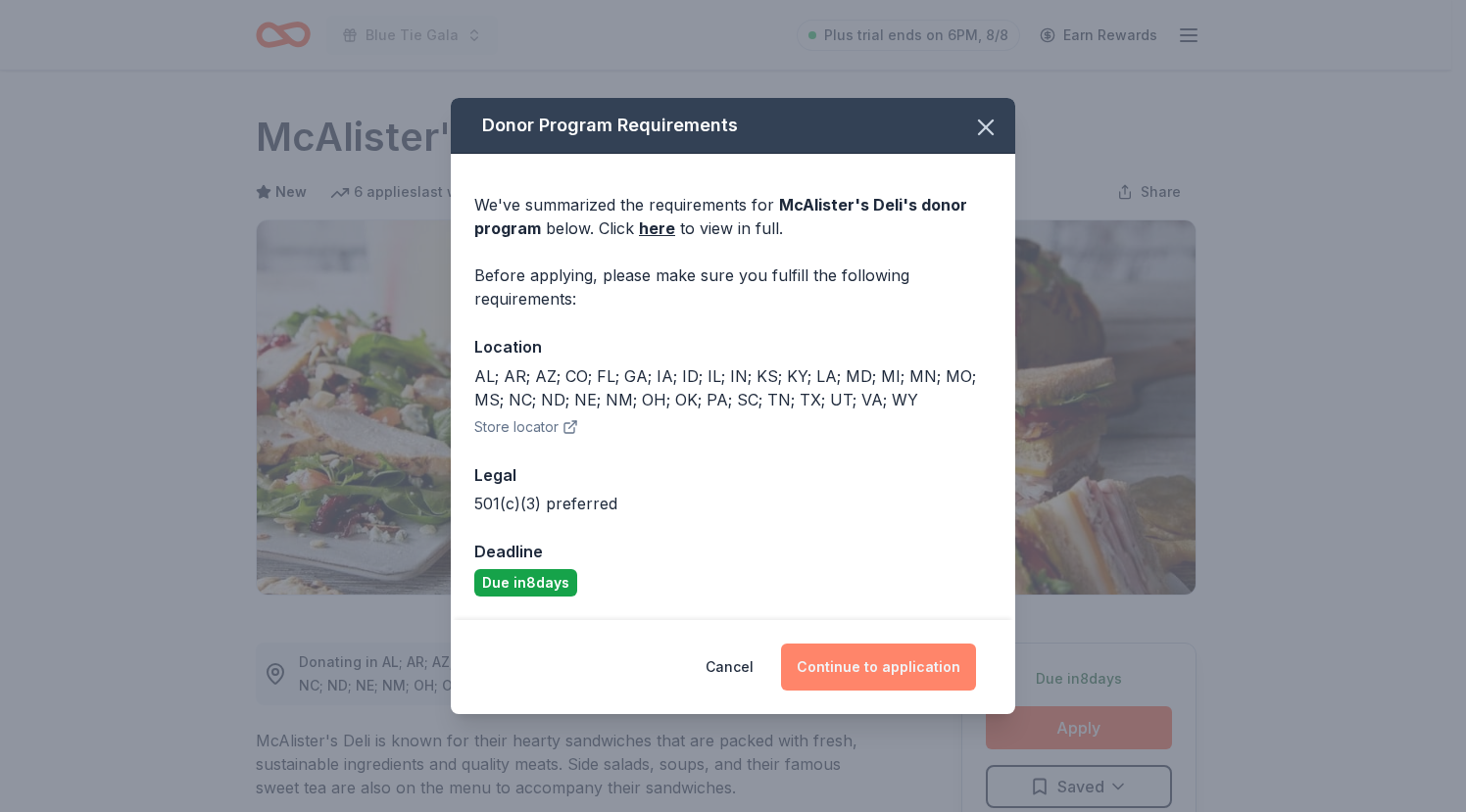 click on "Continue to application" at bounding box center (878, 667) 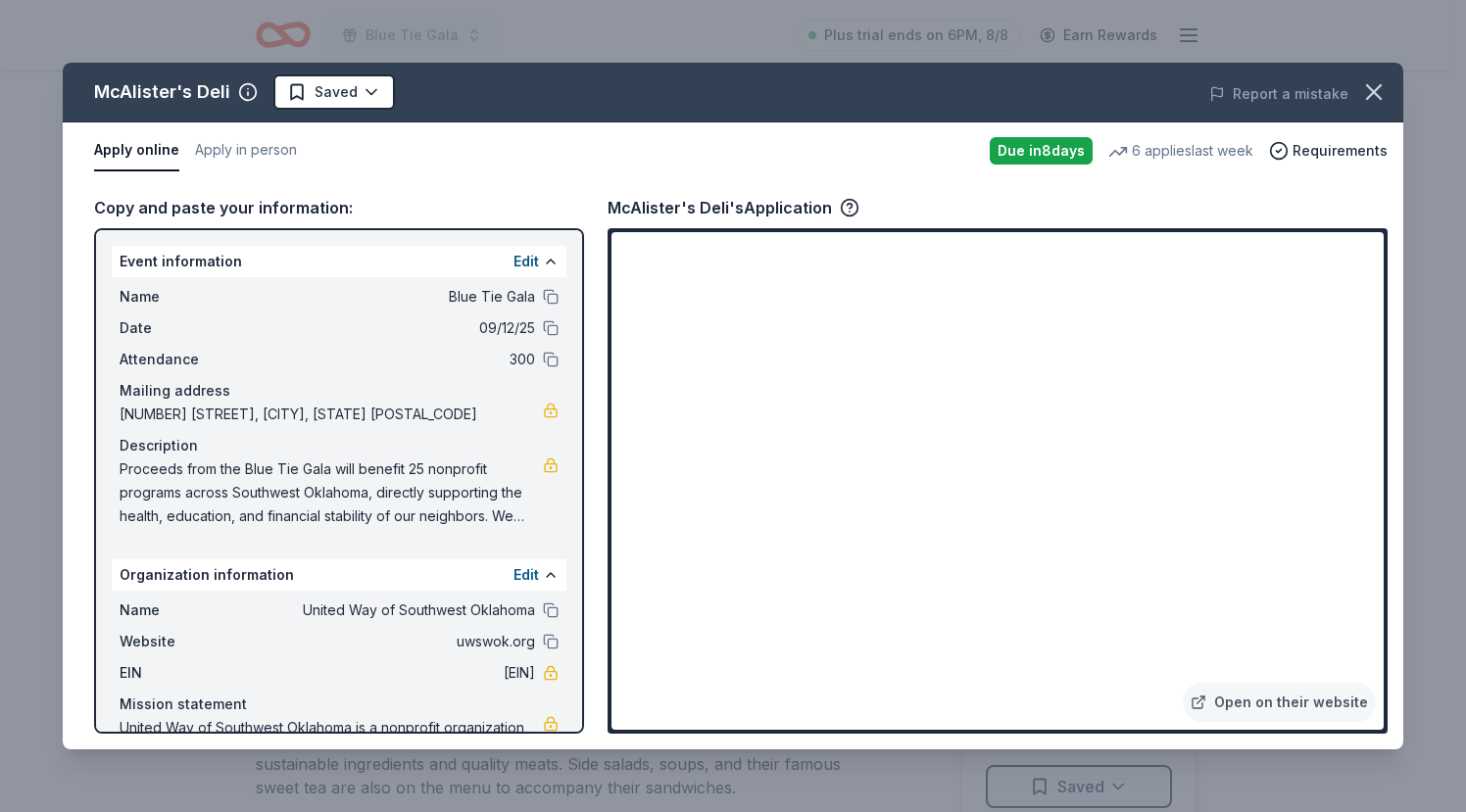 drag, startPoint x: 223, startPoint y: 370, endPoint x: 172, endPoint y: 348, distance: 55.542776 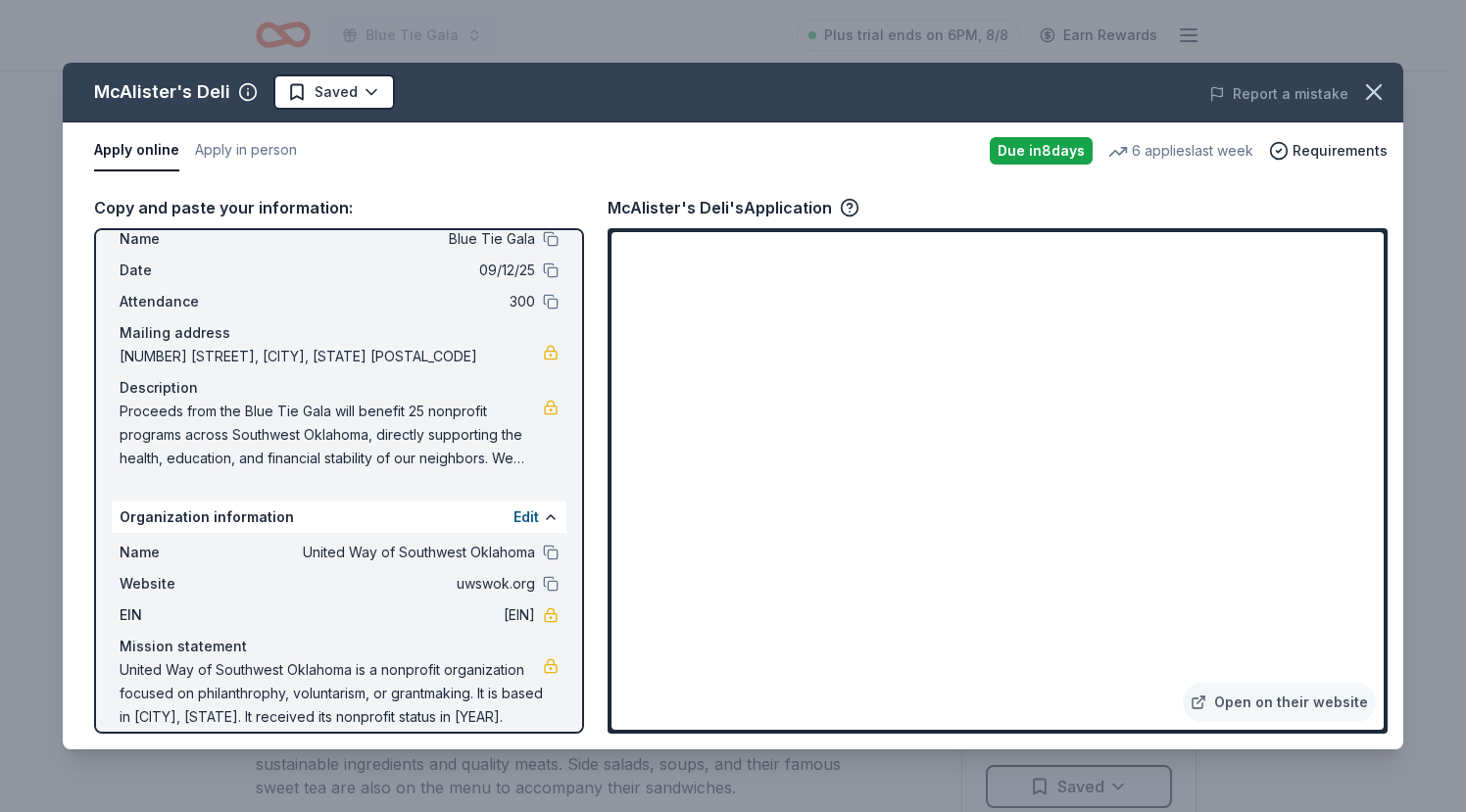 scroll, scrollTop: 78, scrollLeft: 0, axis: vertical 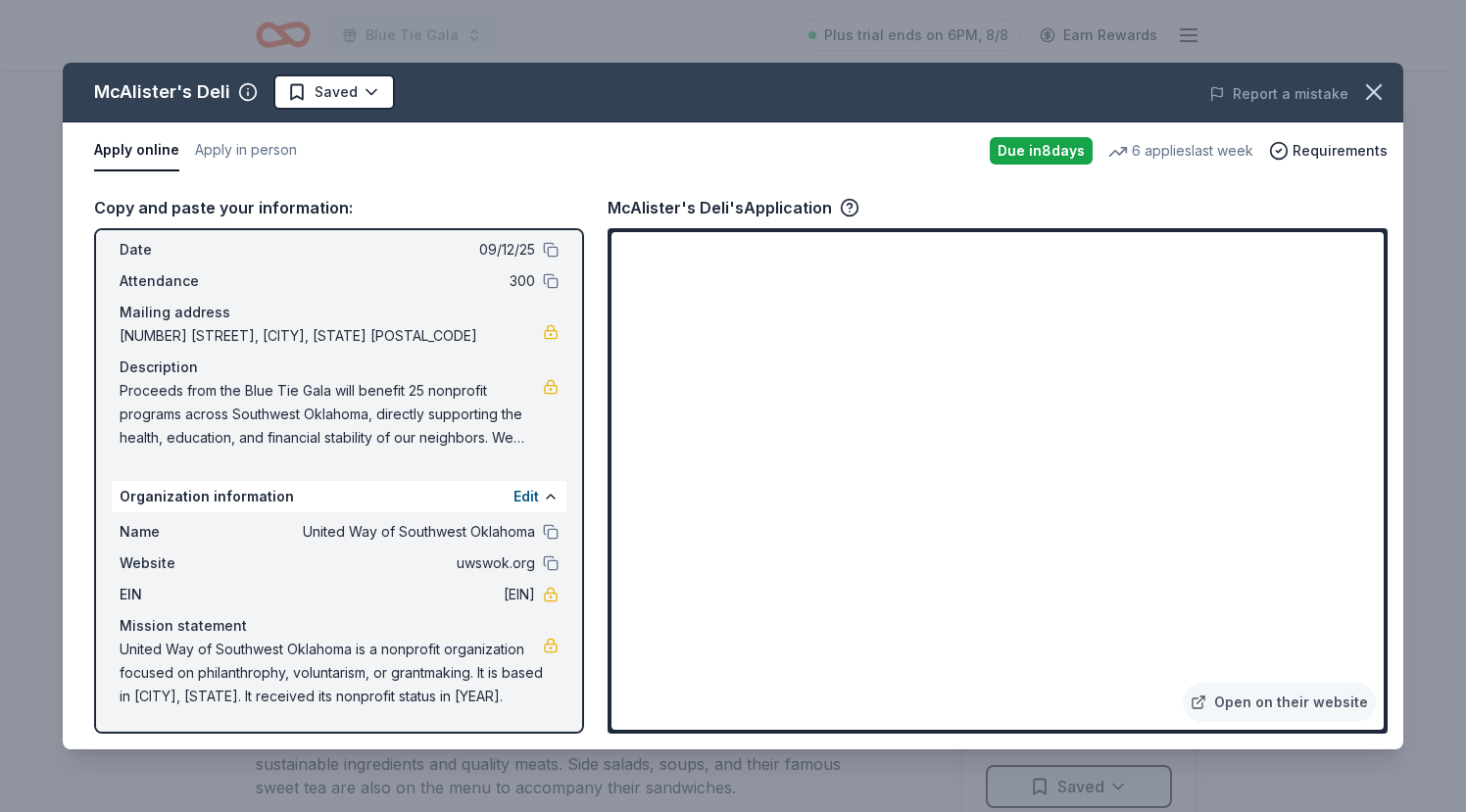 click on "Proceeds from the Blue Tie Gala will benefit 25 nonprofit programs across Southwest Oklahoma, directly supporting the health, education, and financial stability of our neighbors.
We invite you to join us as a sponsor and help us support these important, vital programs, such as the Lawton Food Bank, the New Directions Domestic Violence Shelter, and the Center for Creative Living. Enclosed is a sponsorship packet outlining opportunities for visibility and engagement." at bounding box center (331, 414) 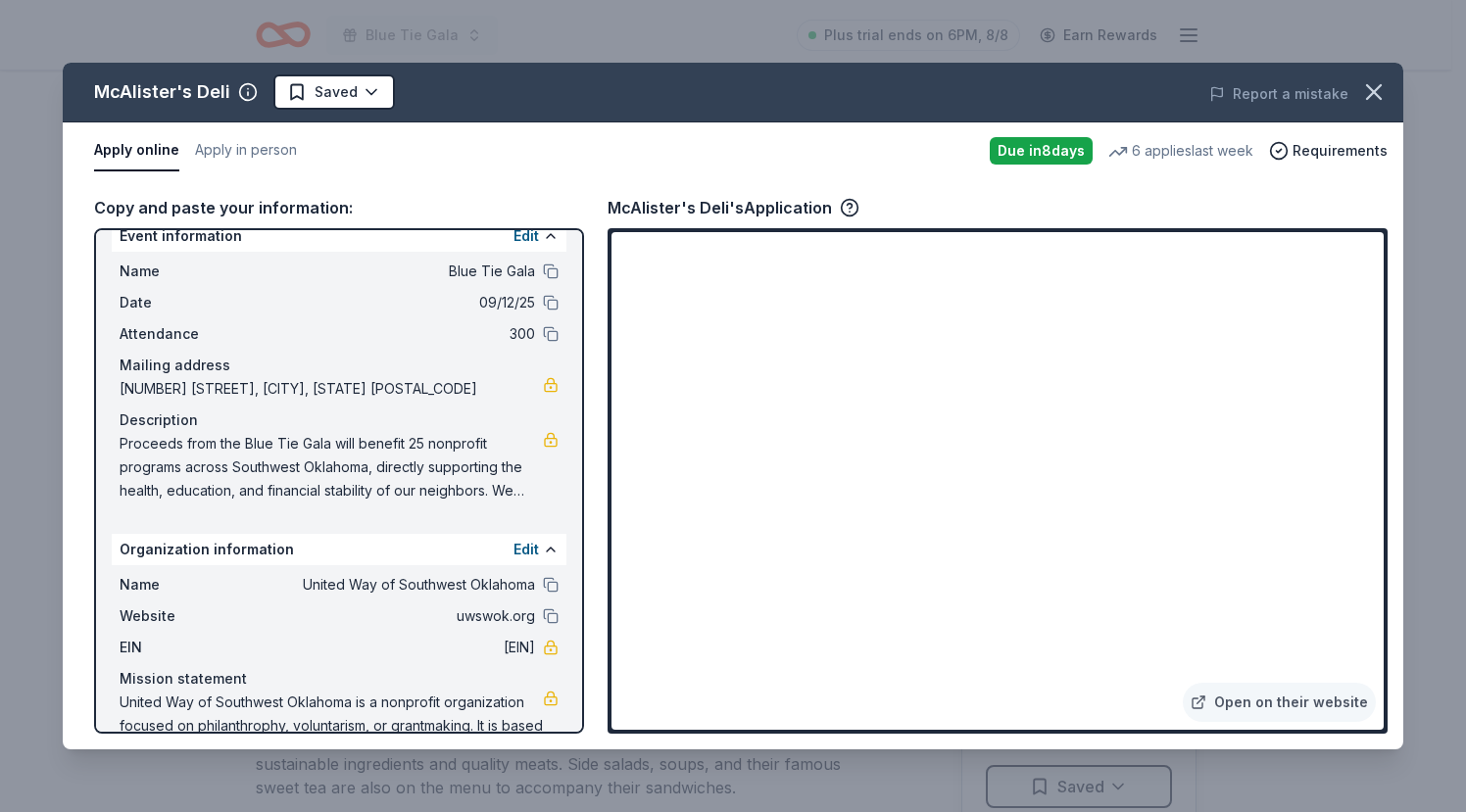 scroll, scrollTop: 0, scrollLeft: 0, axis: both 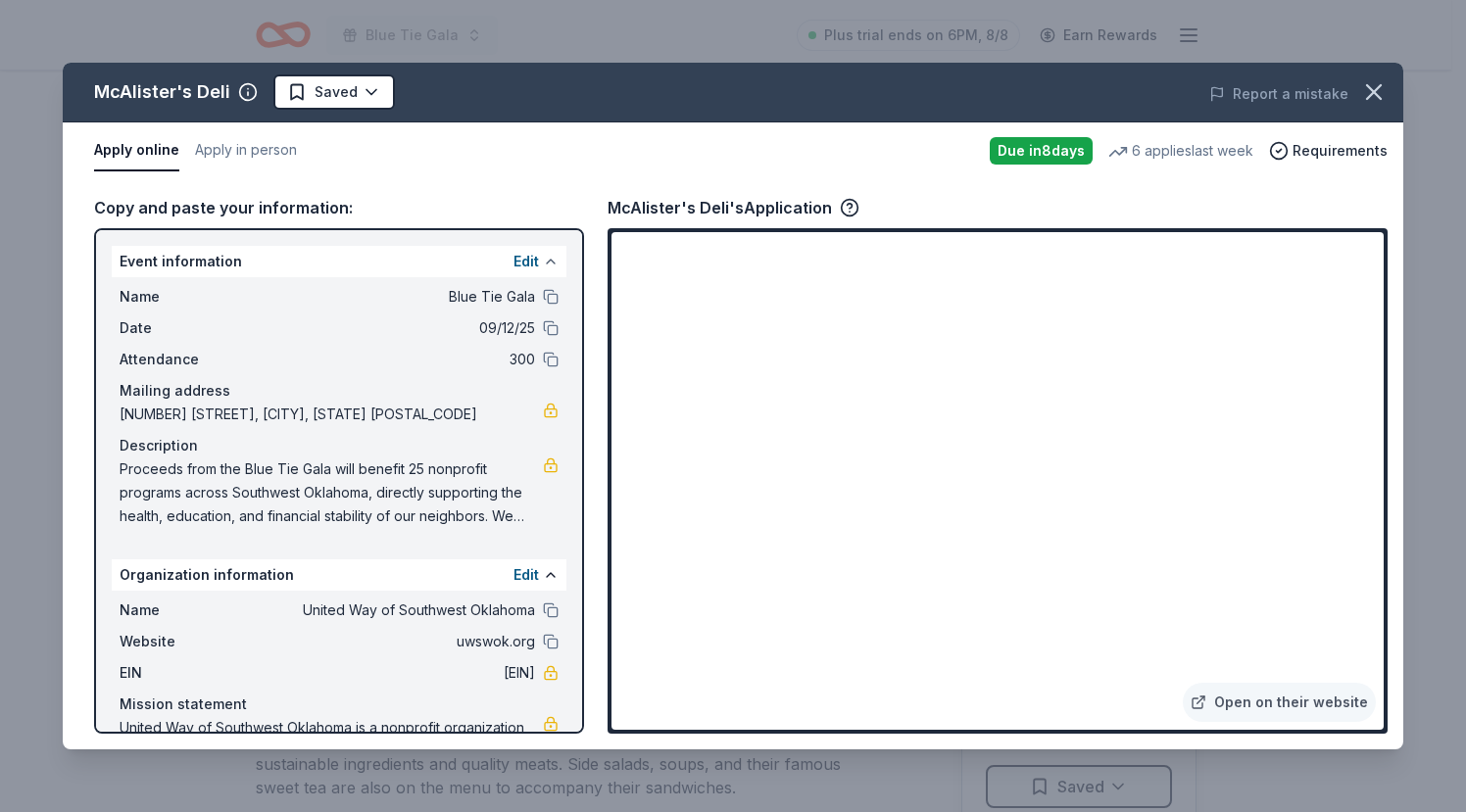 click at bounding box center [551, 262] 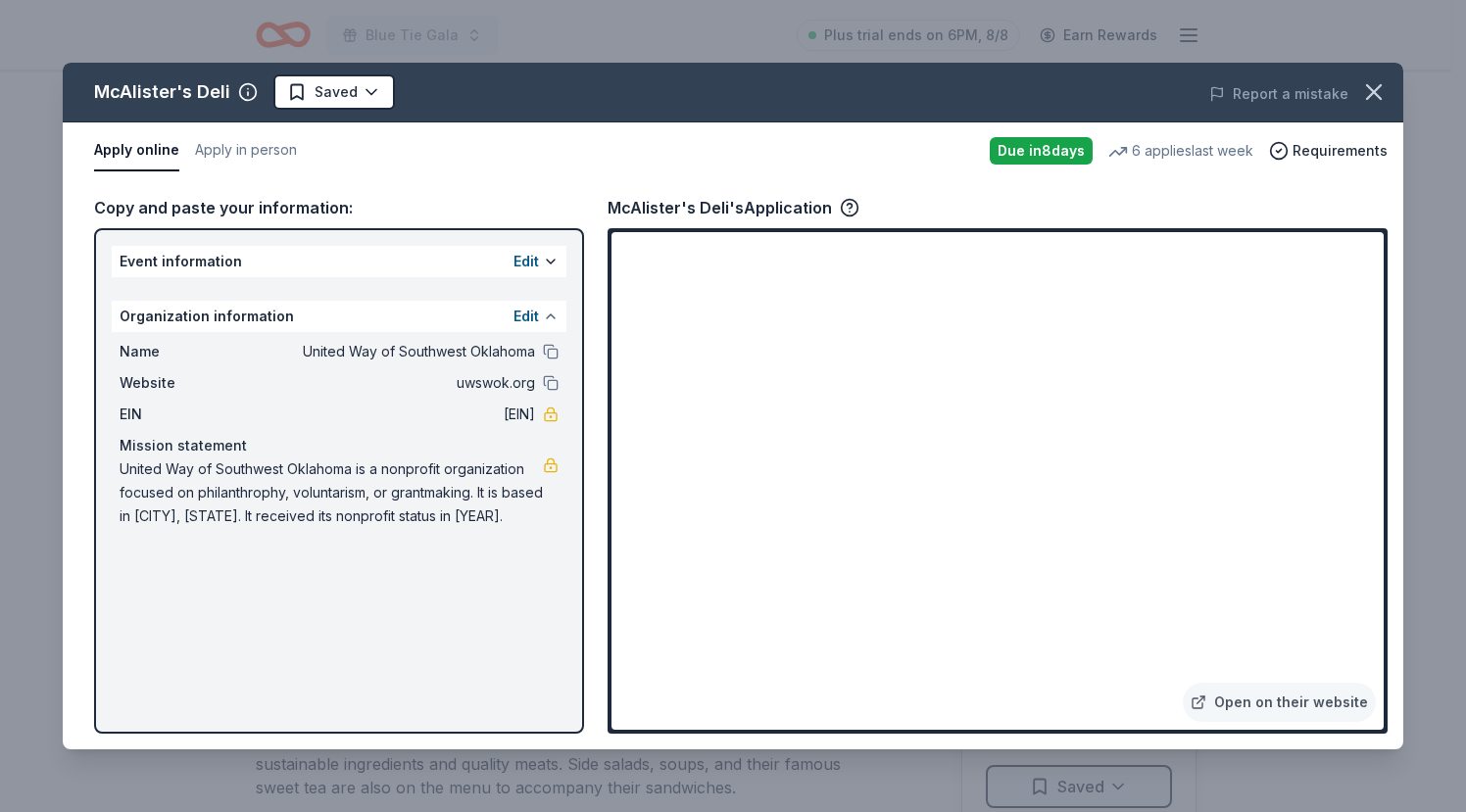 click at bounding box center [551, 316] 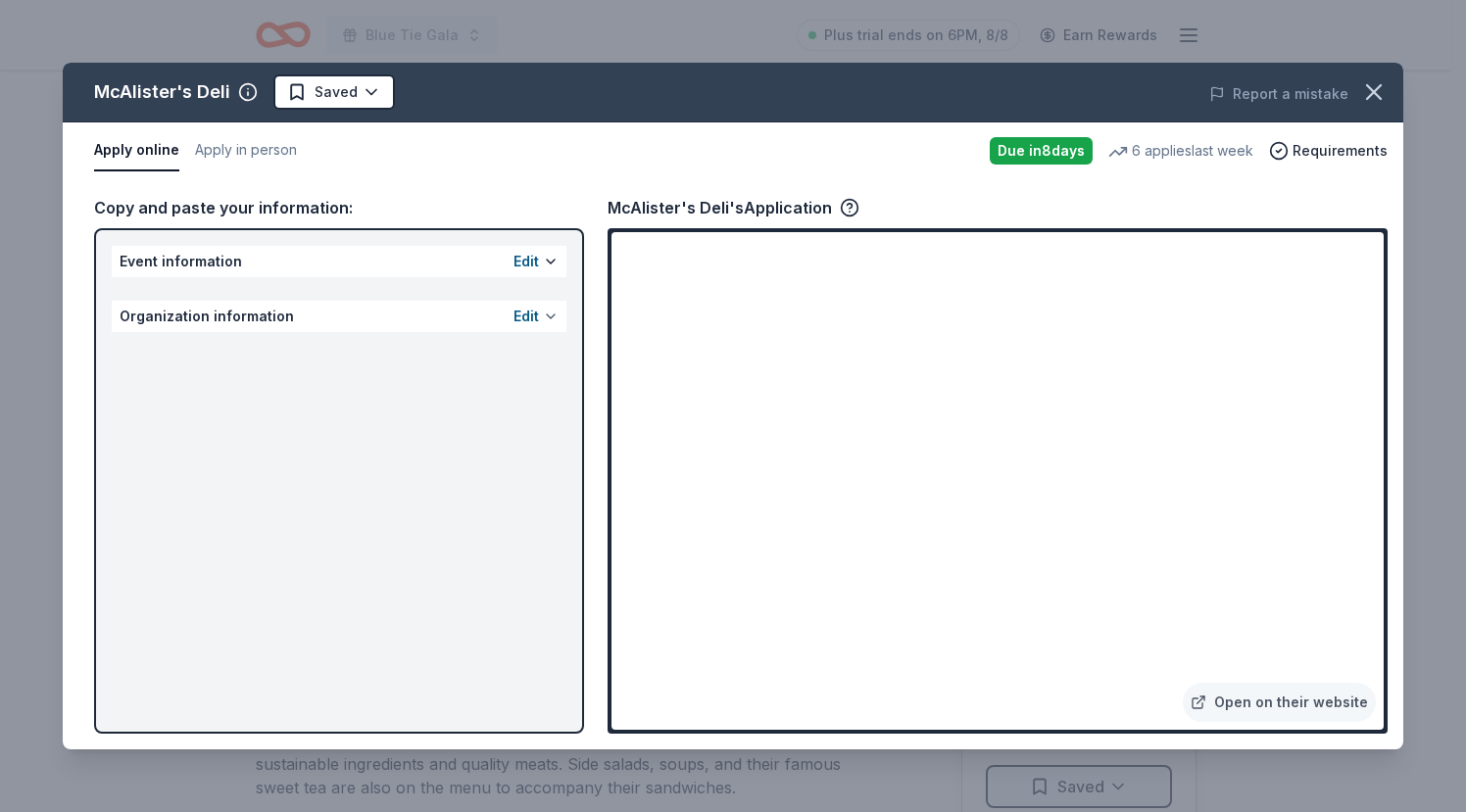click at bounding box center [551, 316] 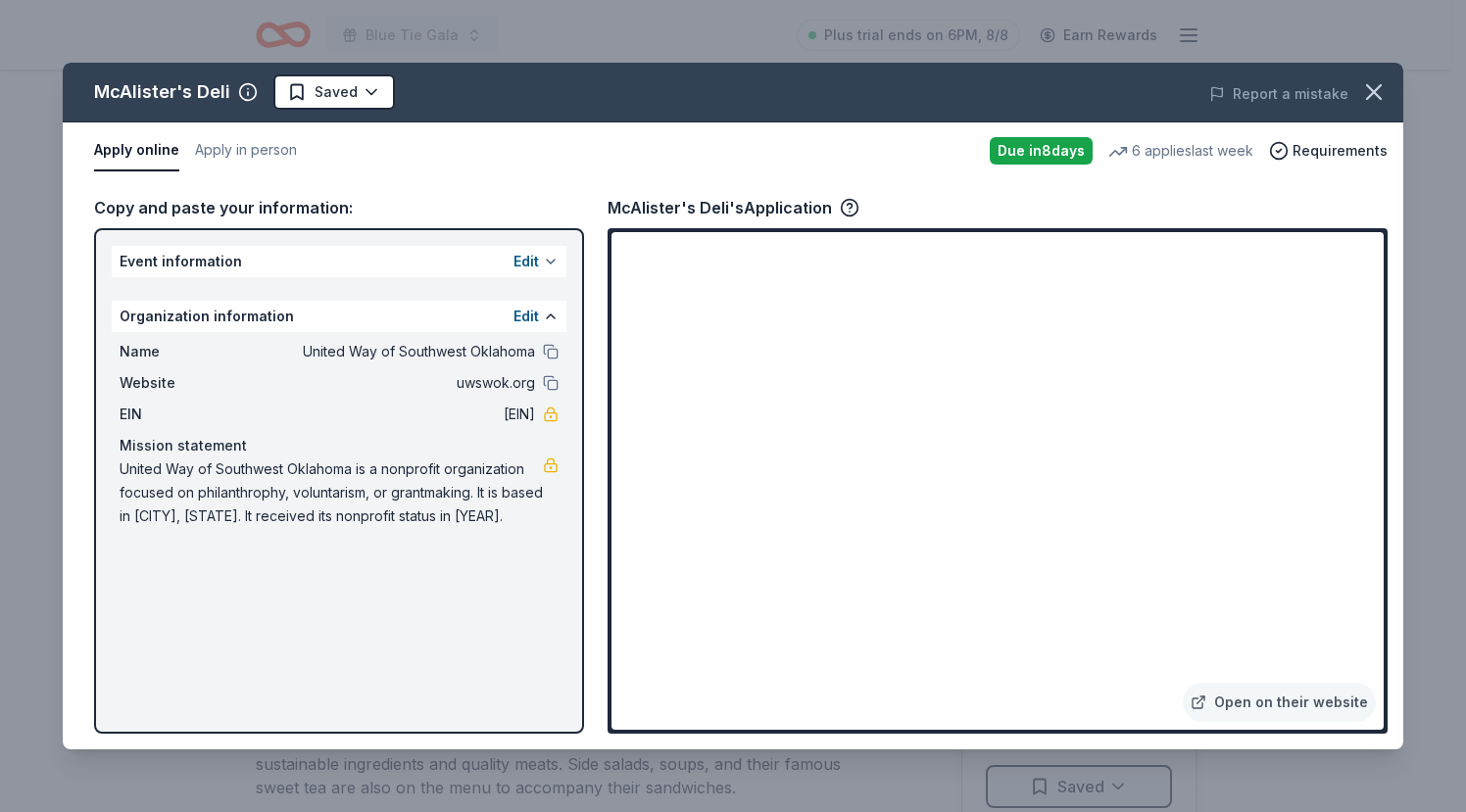 click at bounding box center [551, 262] 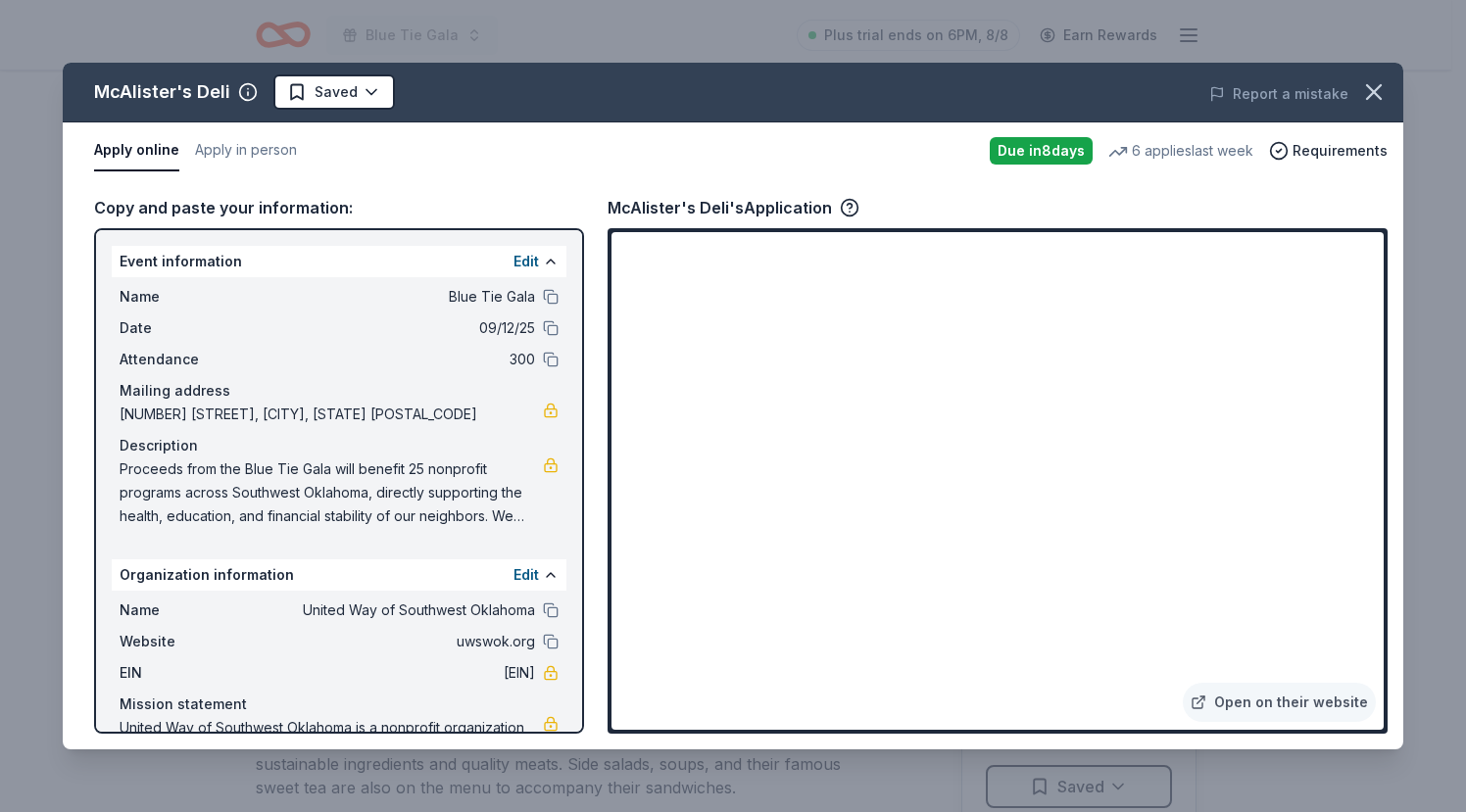 click on "Name Blue Tie Gala Date 09/12/25 Attendance 300 Mailing address 1116 Southwest A Avenue, Lawton, OK 73501 Description Proceeds from the Blue Tie Gala will benefit 25 nonprofit programs across Southwest Oklahoma, directly supporting the health, education, and financial stability of our neighbors.
We invite you to join us as a sponsor and help us support these important, vital programs, such as the Lawton Food Bank, the New Directions Domestic Violence Shelter, and the Center for Creative Living. Enclosed is a sponsorship packet outlining opportunities for visibility and engagement." at bounding box center [339, 406] 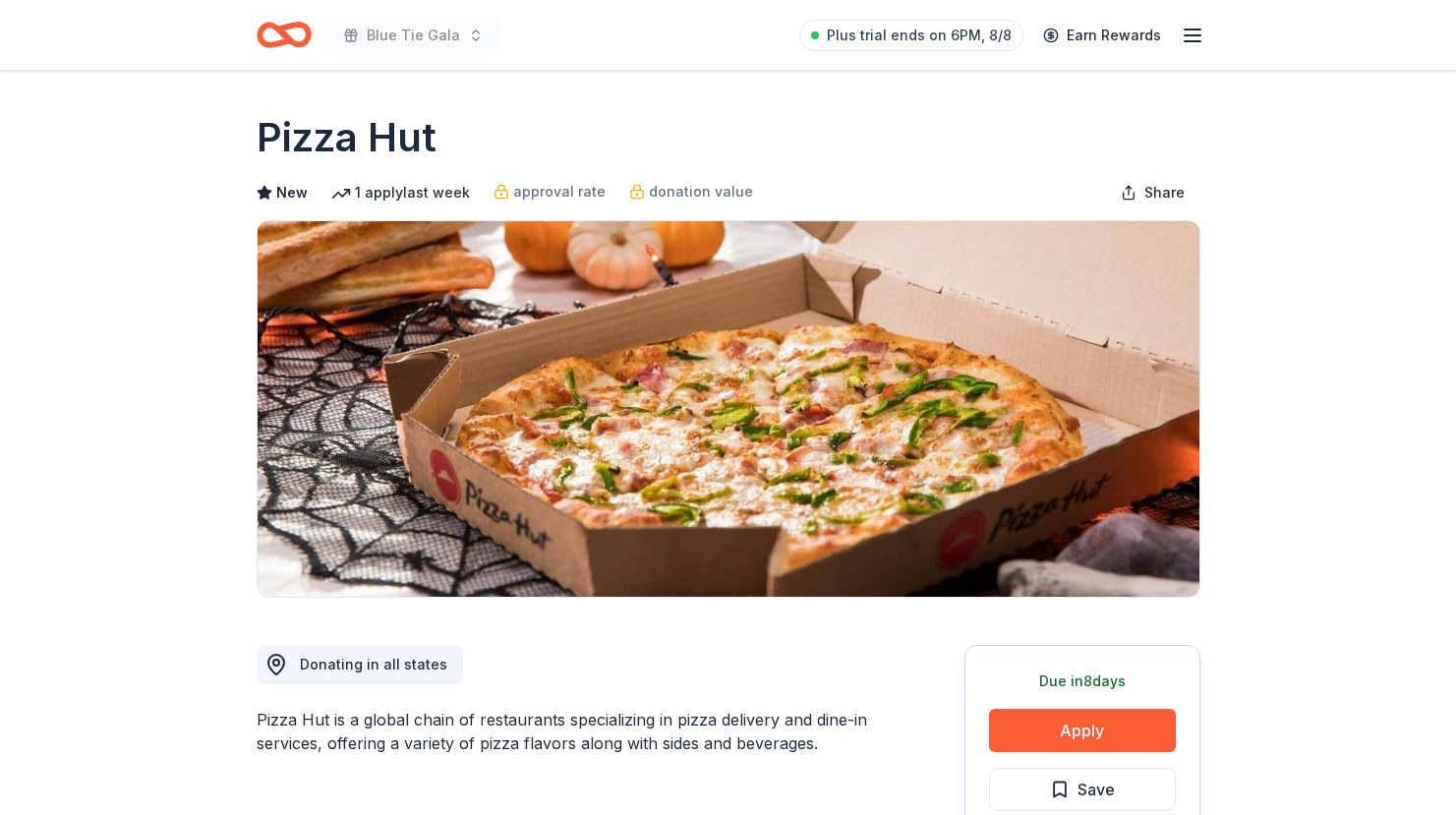 scroll, scrollTop: 0, scrollLeft: 0, axis: both 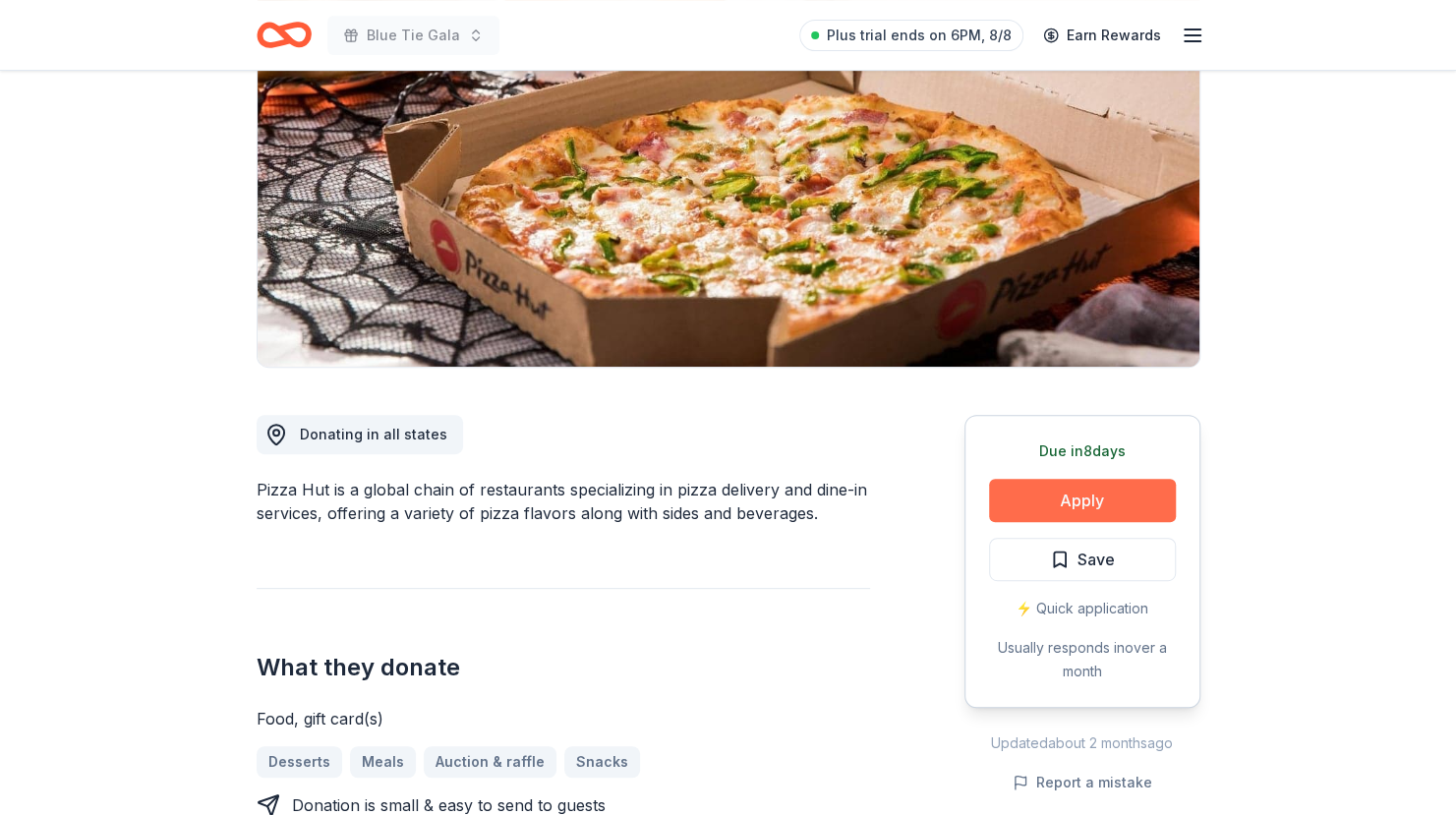 click on "Apply" at bounding box center (1082, 500) 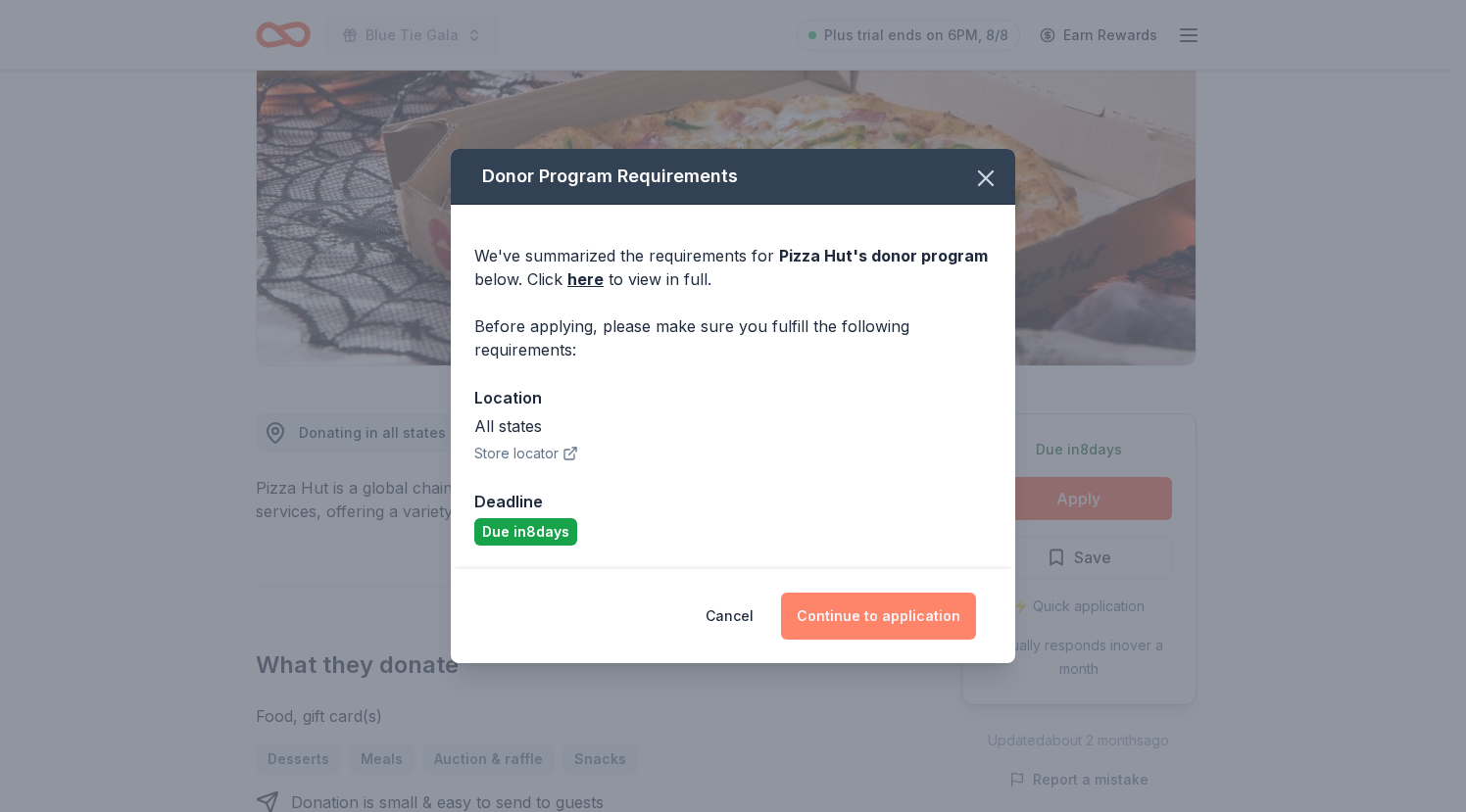 click on "Continue to application" at bounding box center (878, 616) 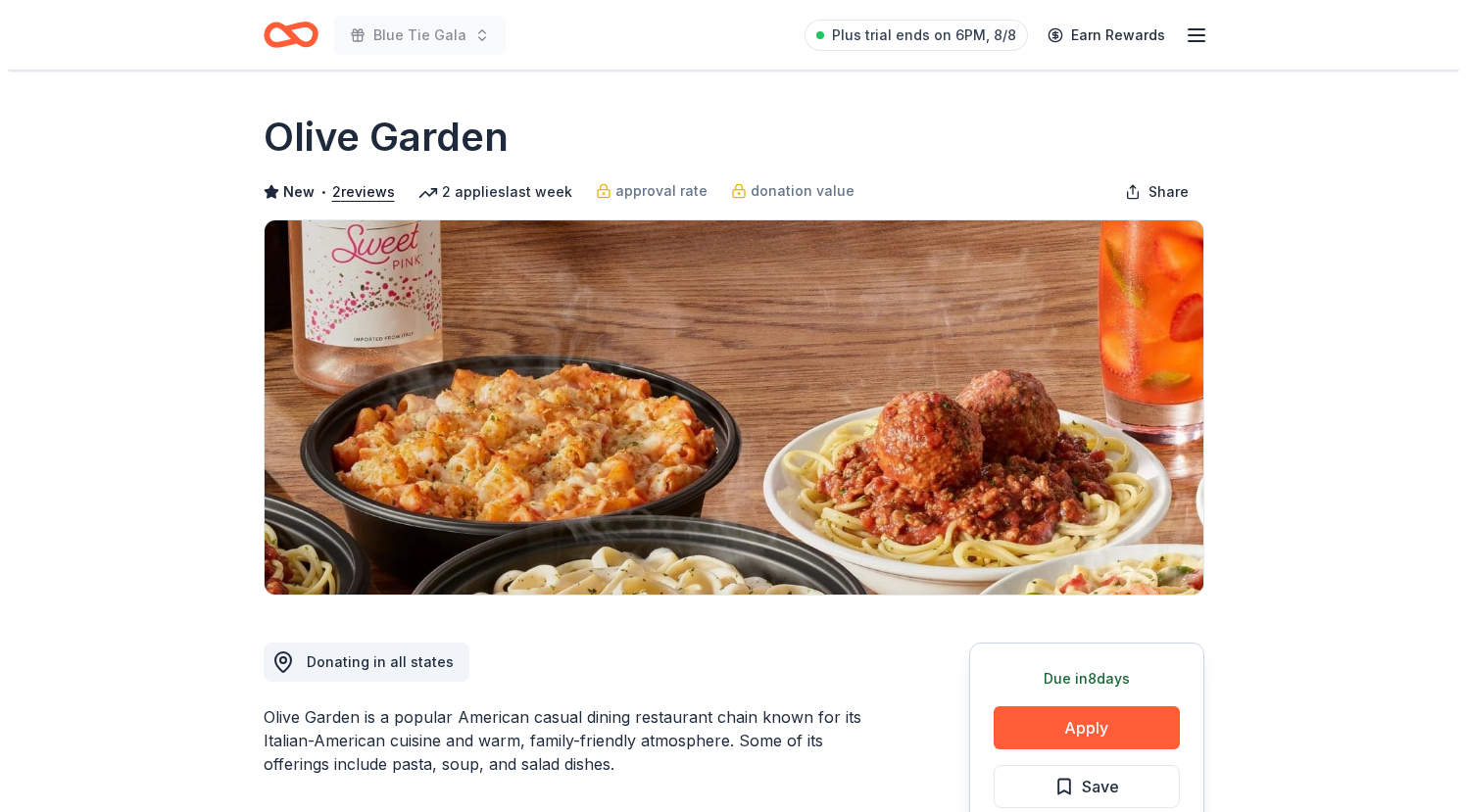 scroll, scrollTop: 0, scrollLeft: 0, axis: both 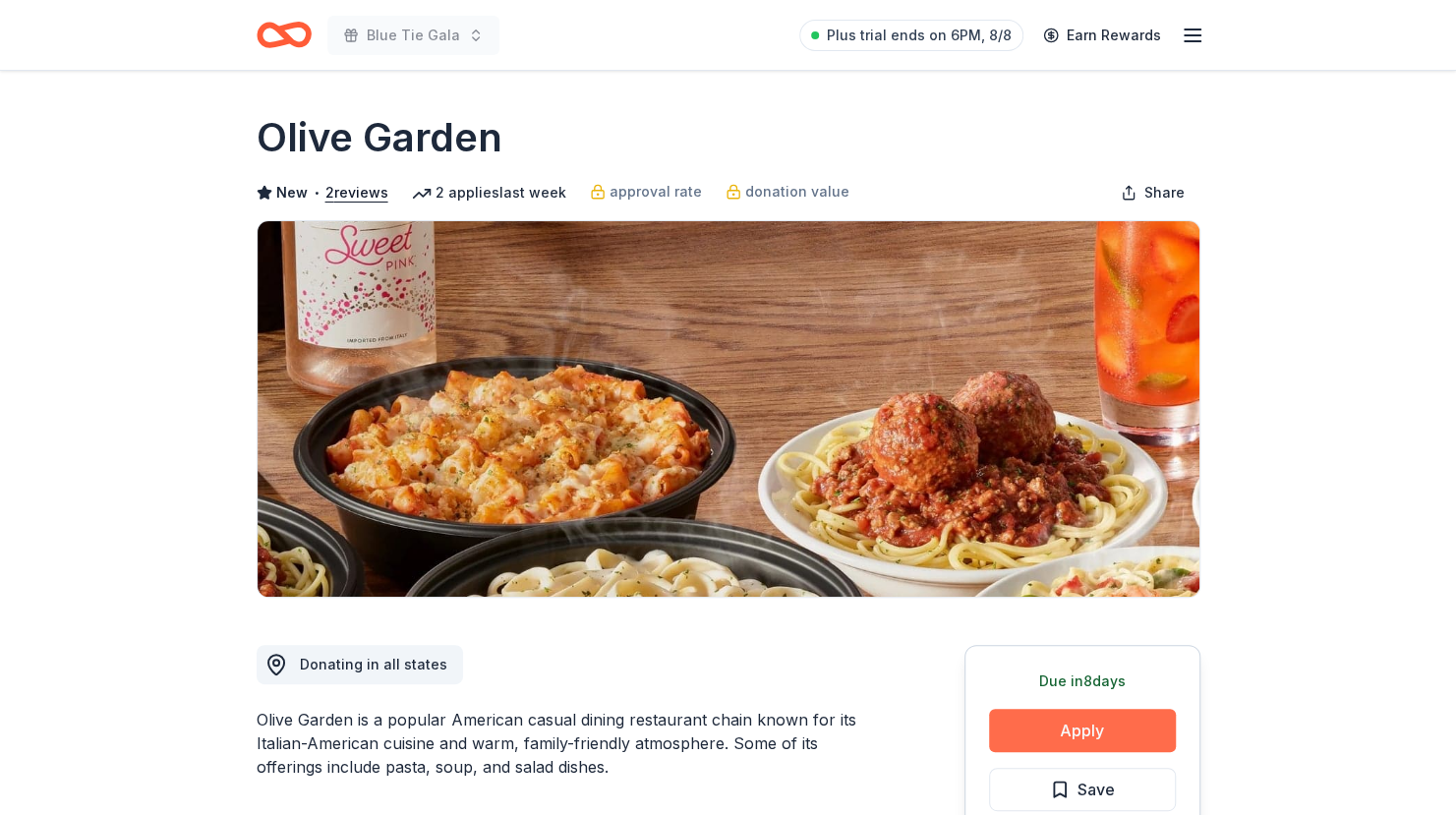 click on "Apply" at bounding box center [1082, 730] 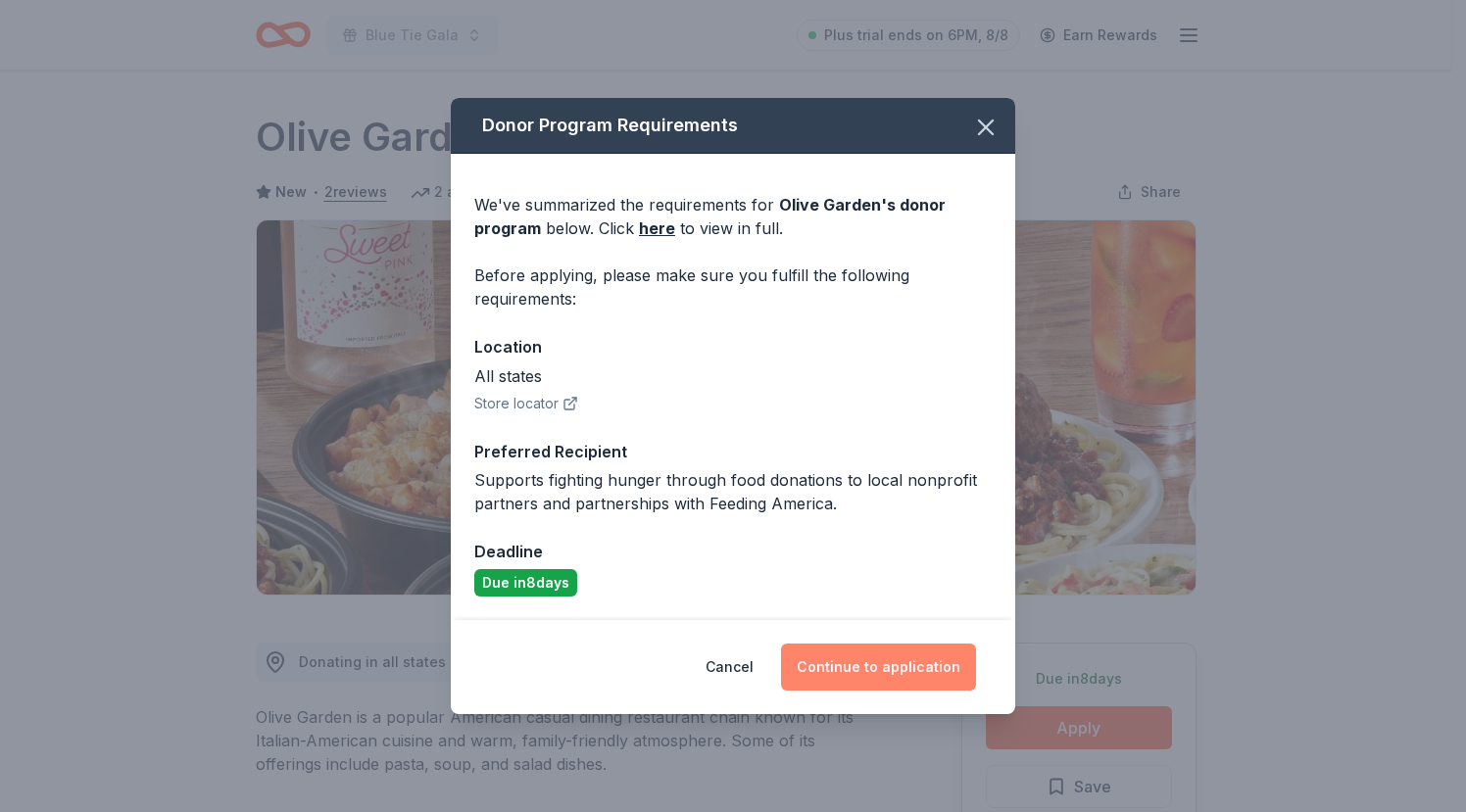 click on "Continue to application" at bounding box center (878, 667) 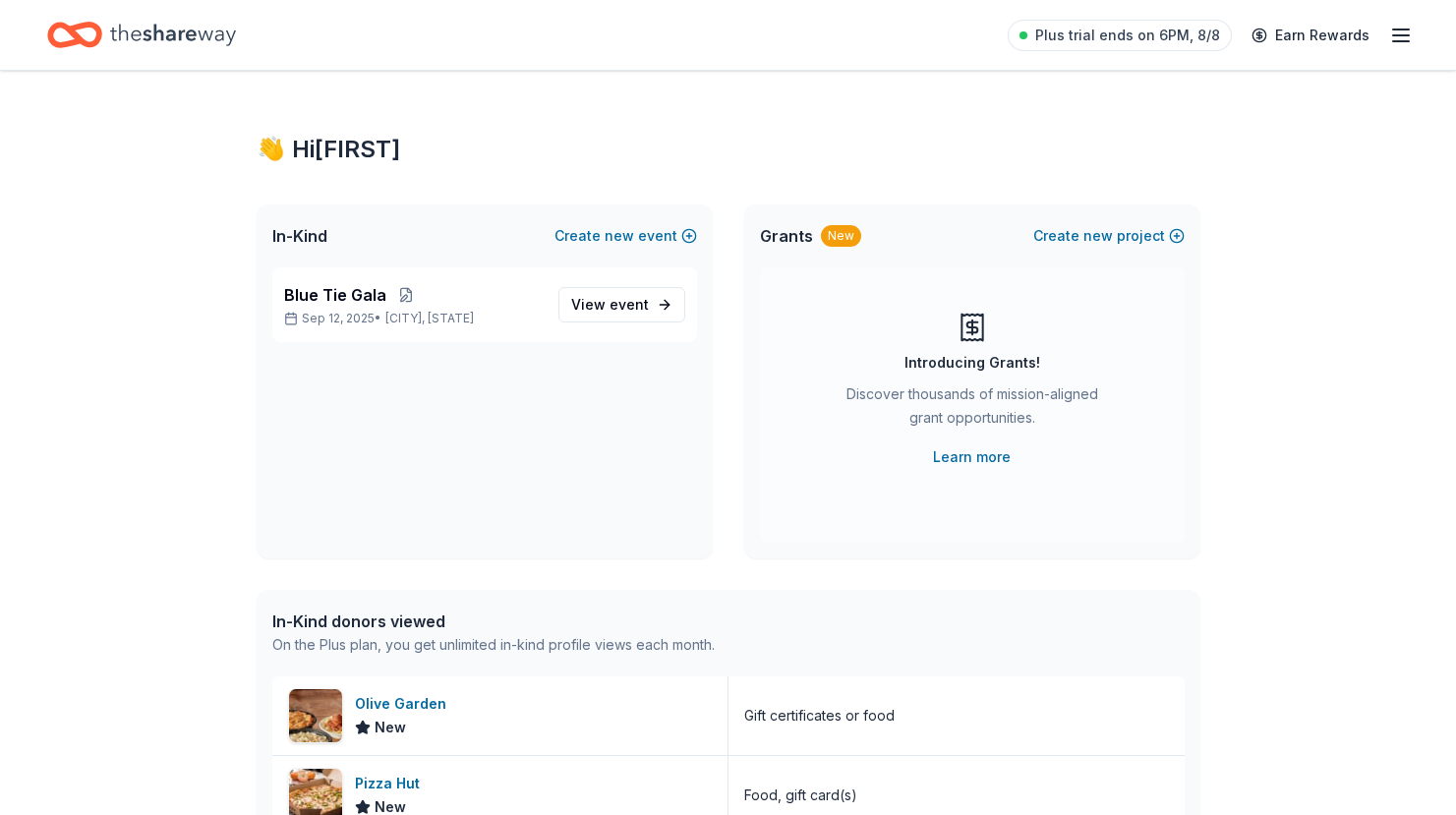 scroll, scrollTop: 0, scrollLeft: 0, axis: both 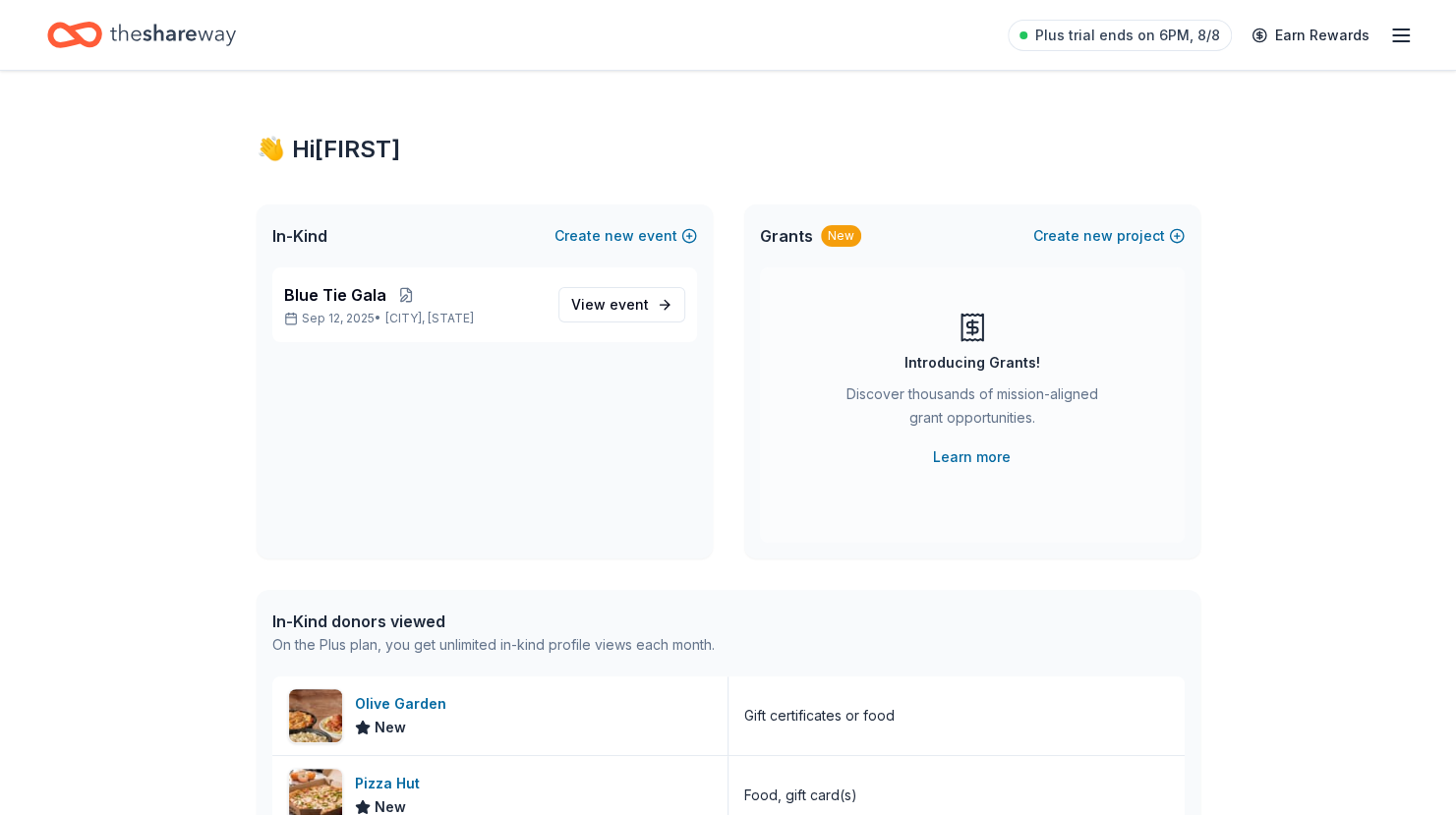 click on "New" at bounding box center (841, 236) 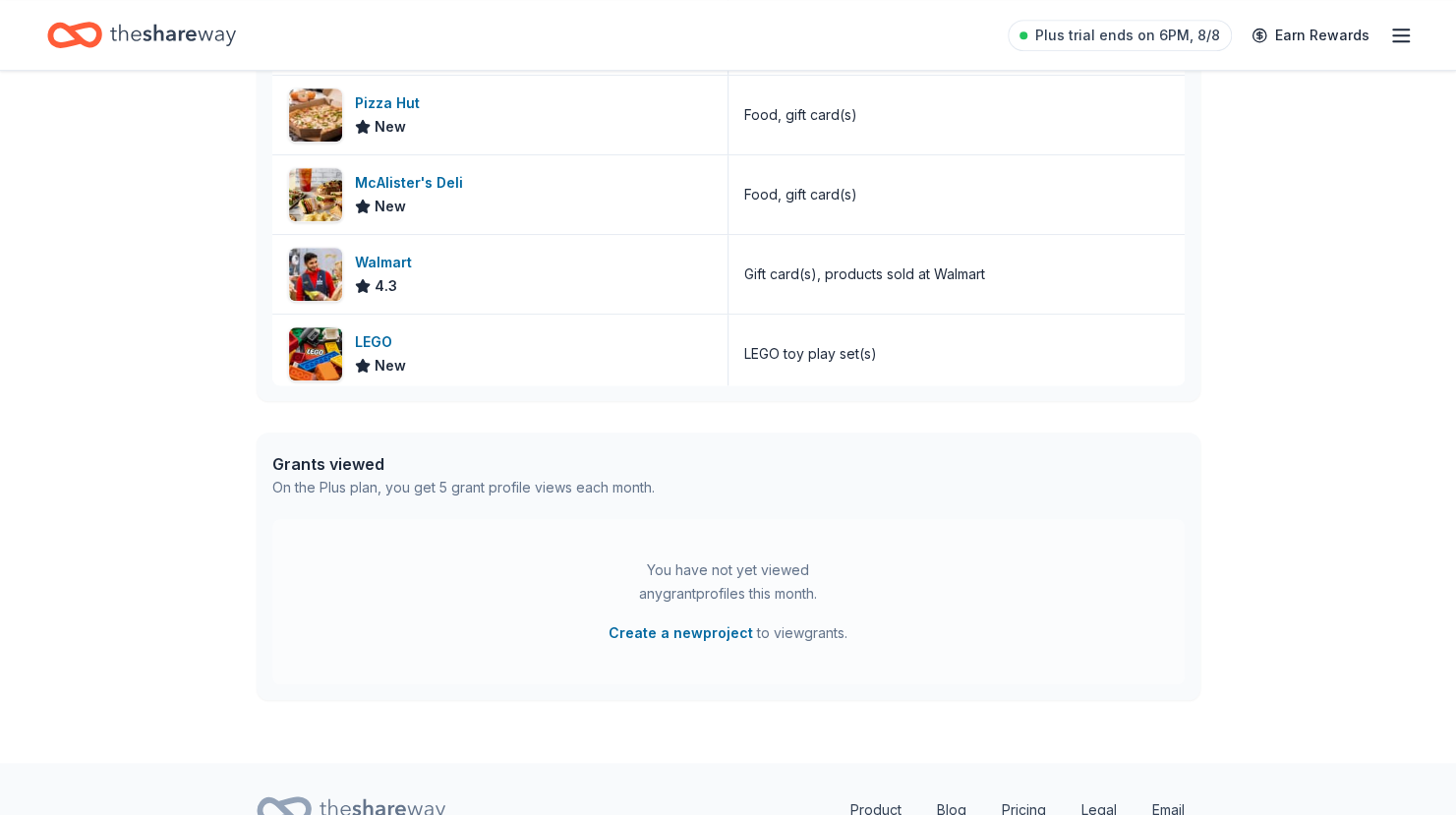scroll, scrollTop: 769, scrollLeft: 0, axis: vertical 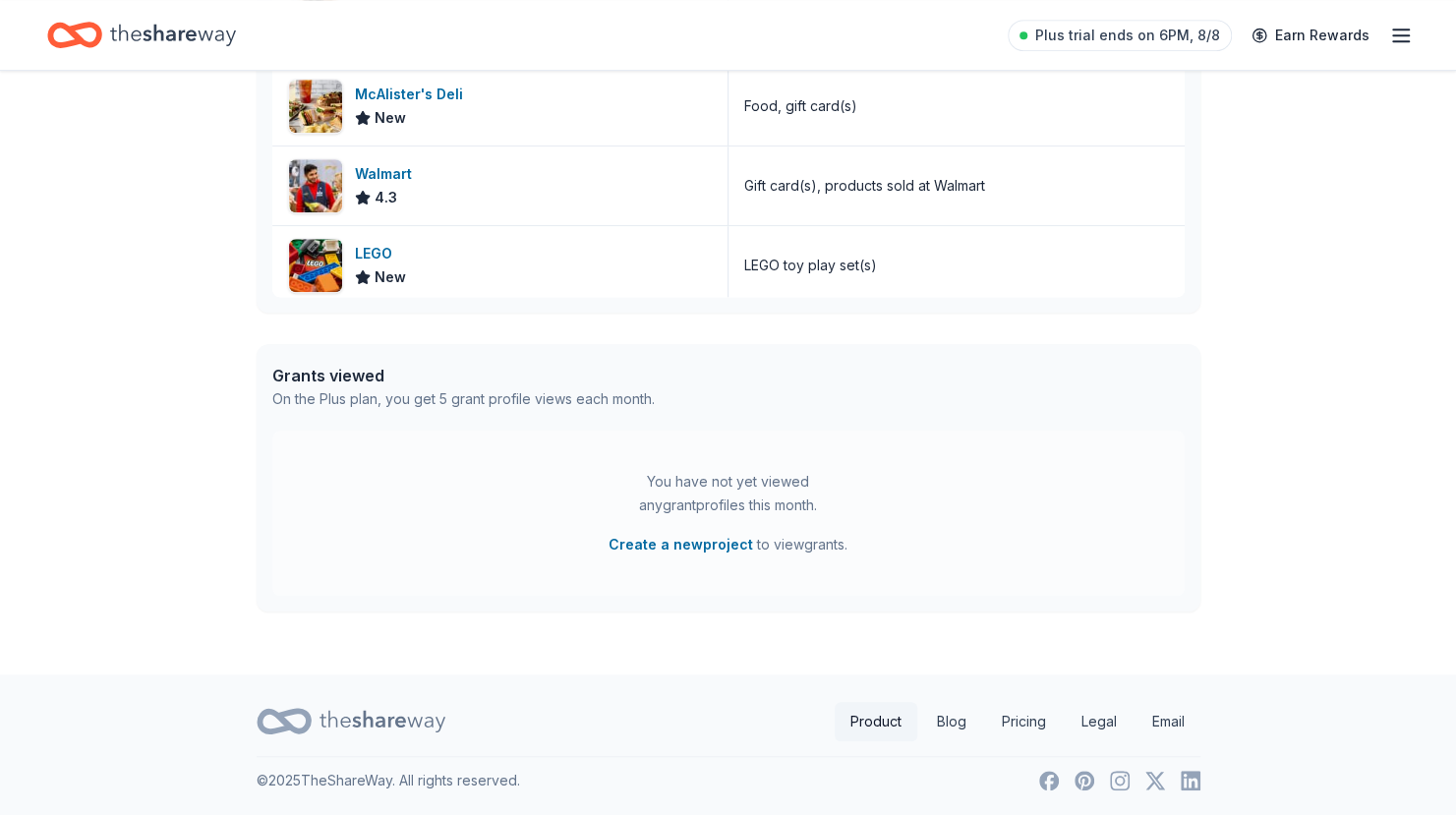 click on "Product" at bounding box center [876, 722] 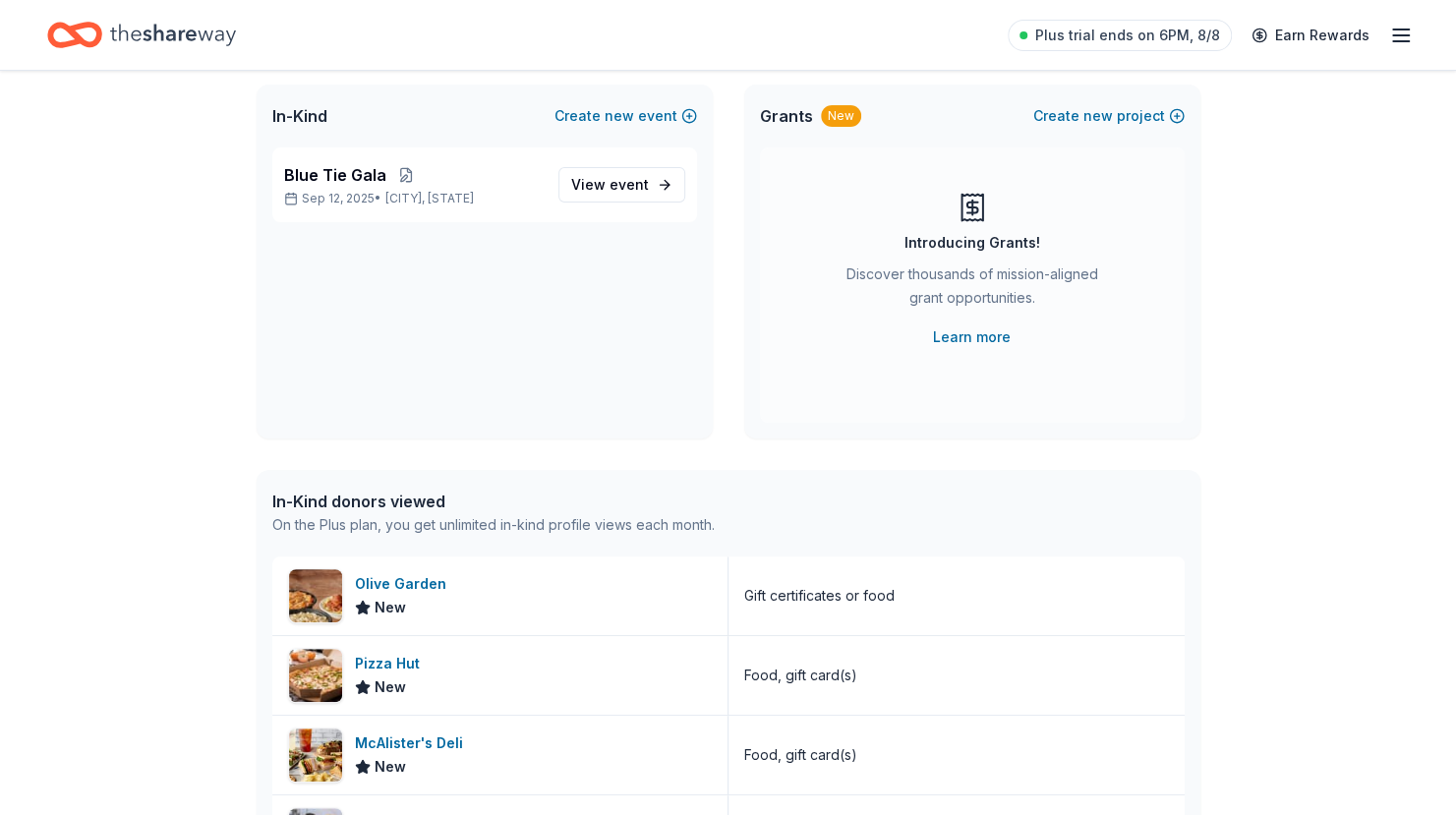 scroll, scrollTop: 0, scrollLeft: 0, axis: both 